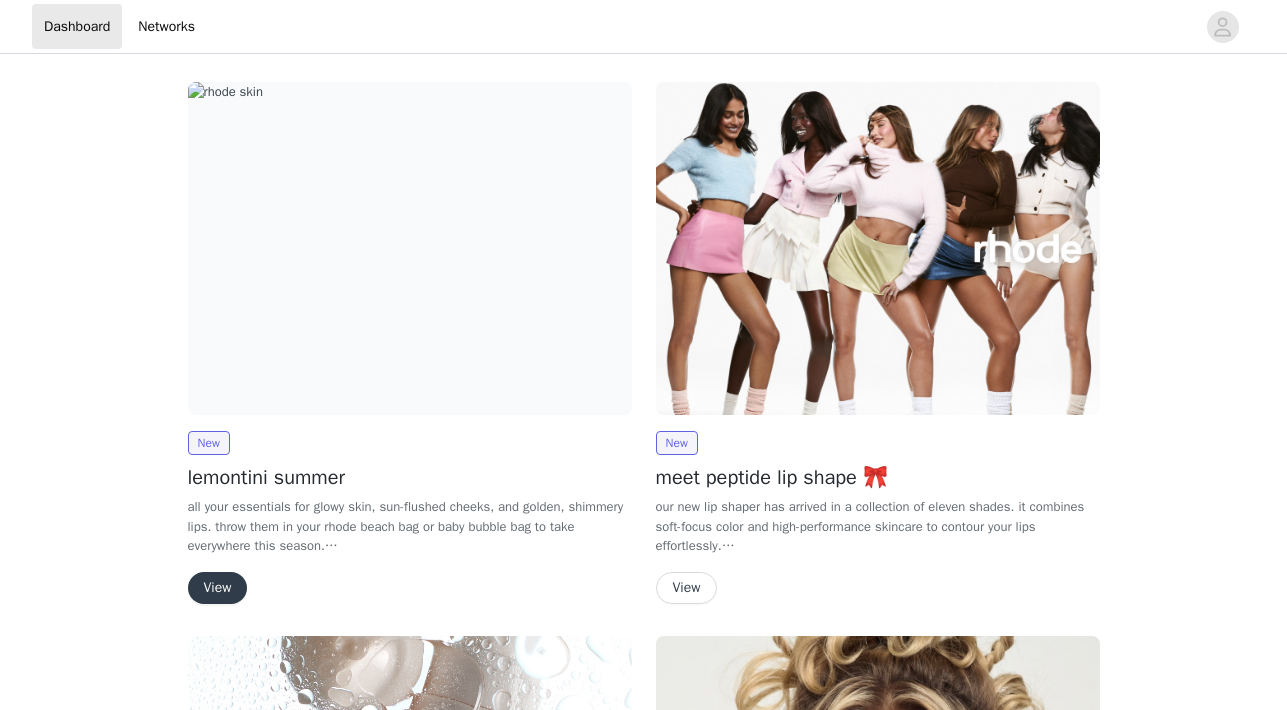 scroll, scrollTop: 2, scrollLeft: 0, axis: vertical 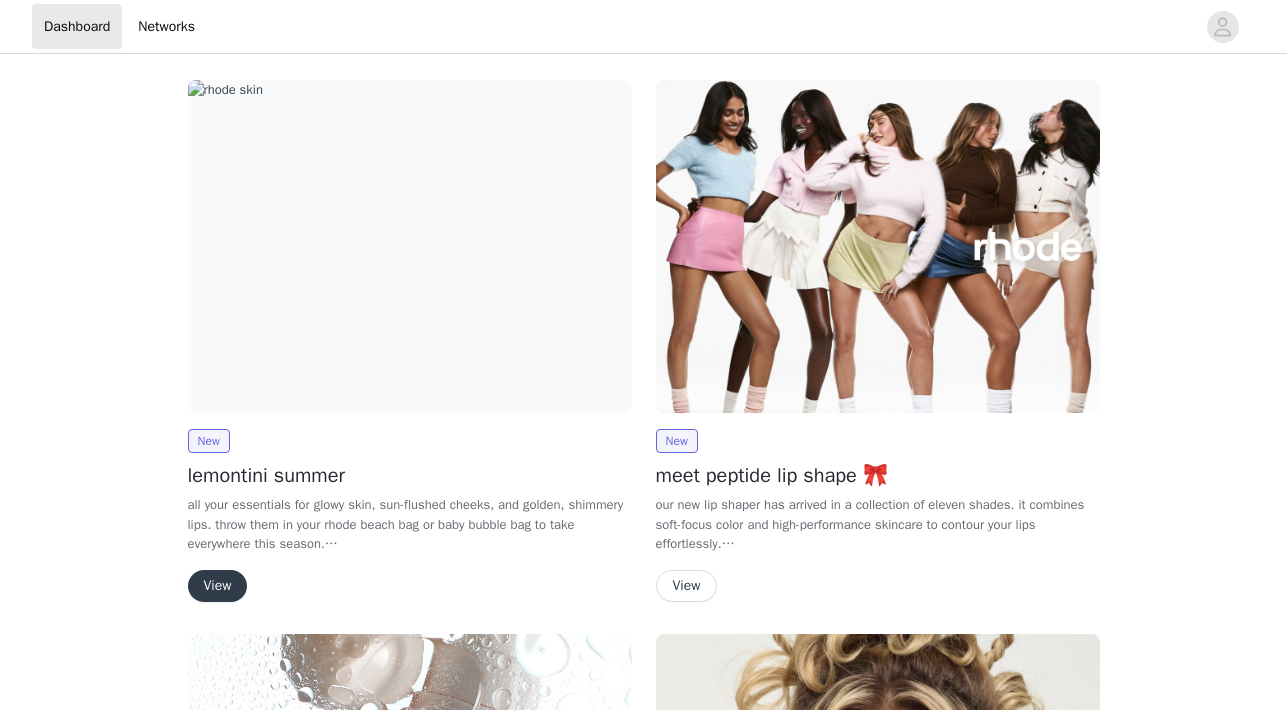 click on "View" at bounding box center [218, 586] 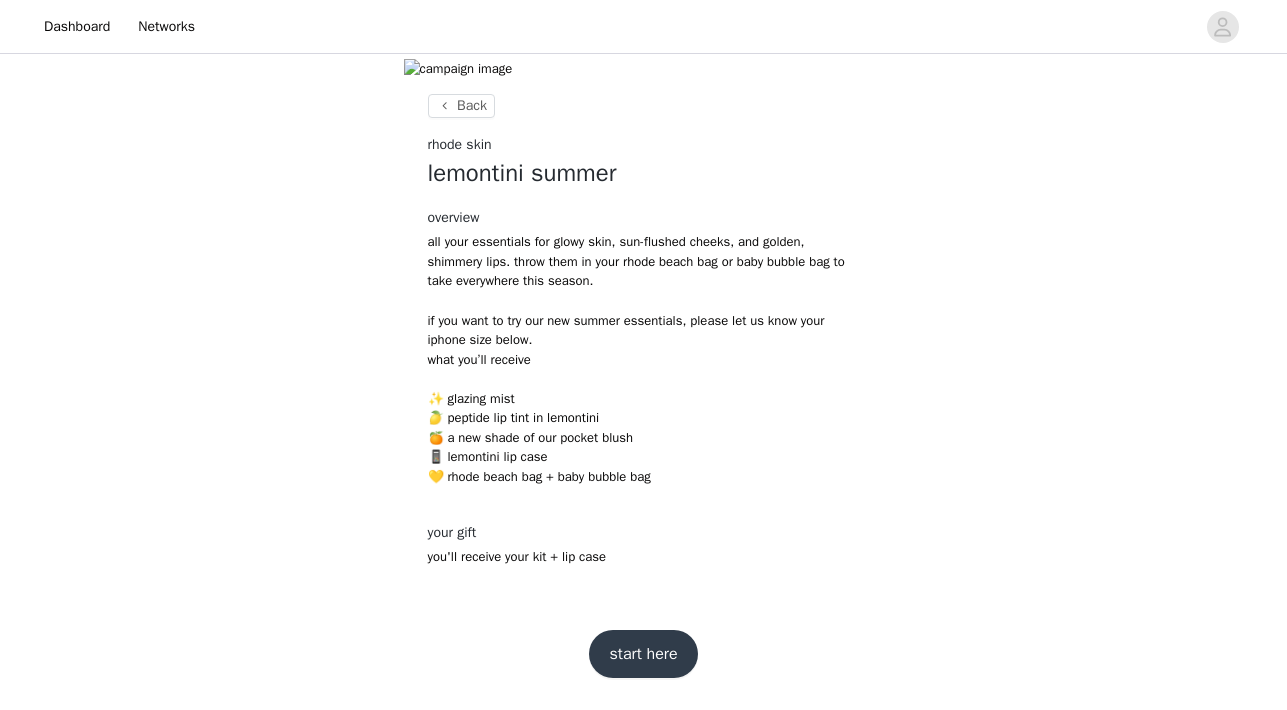 scroll, scrollTop: 564, scrollLeft: 0, axis: vertical 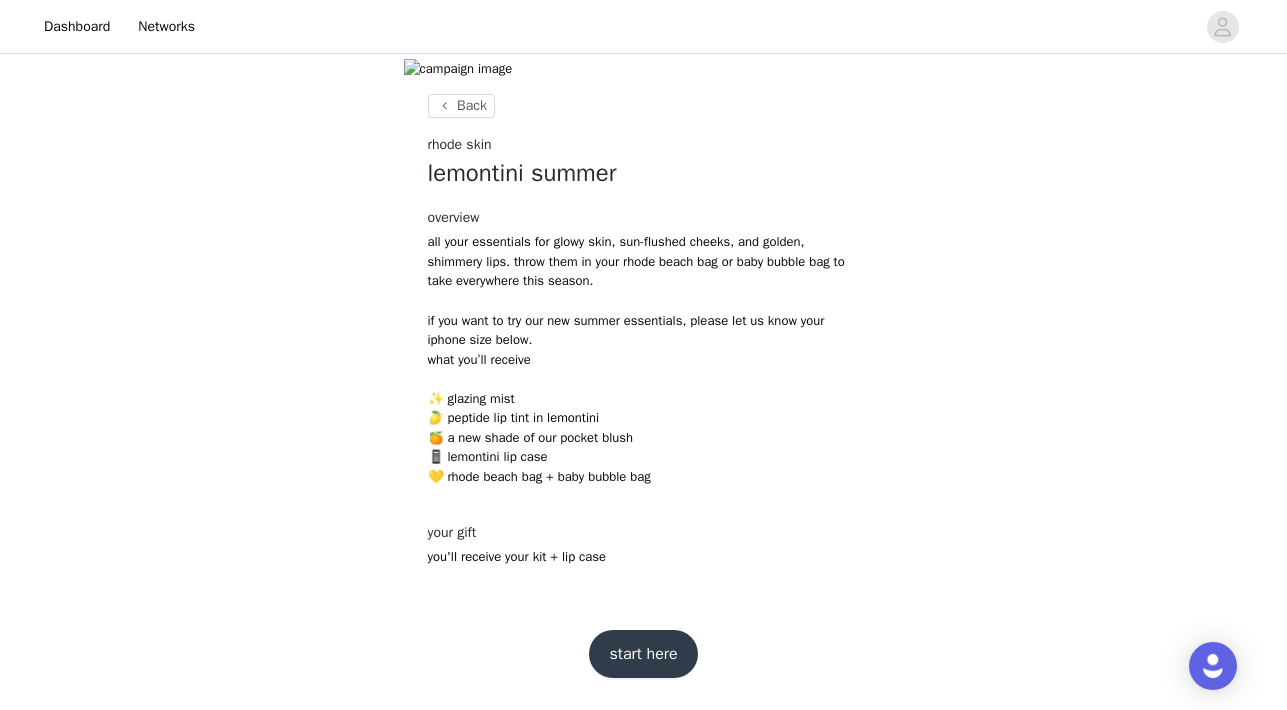click on "start here" at bounding box center [644, 654] 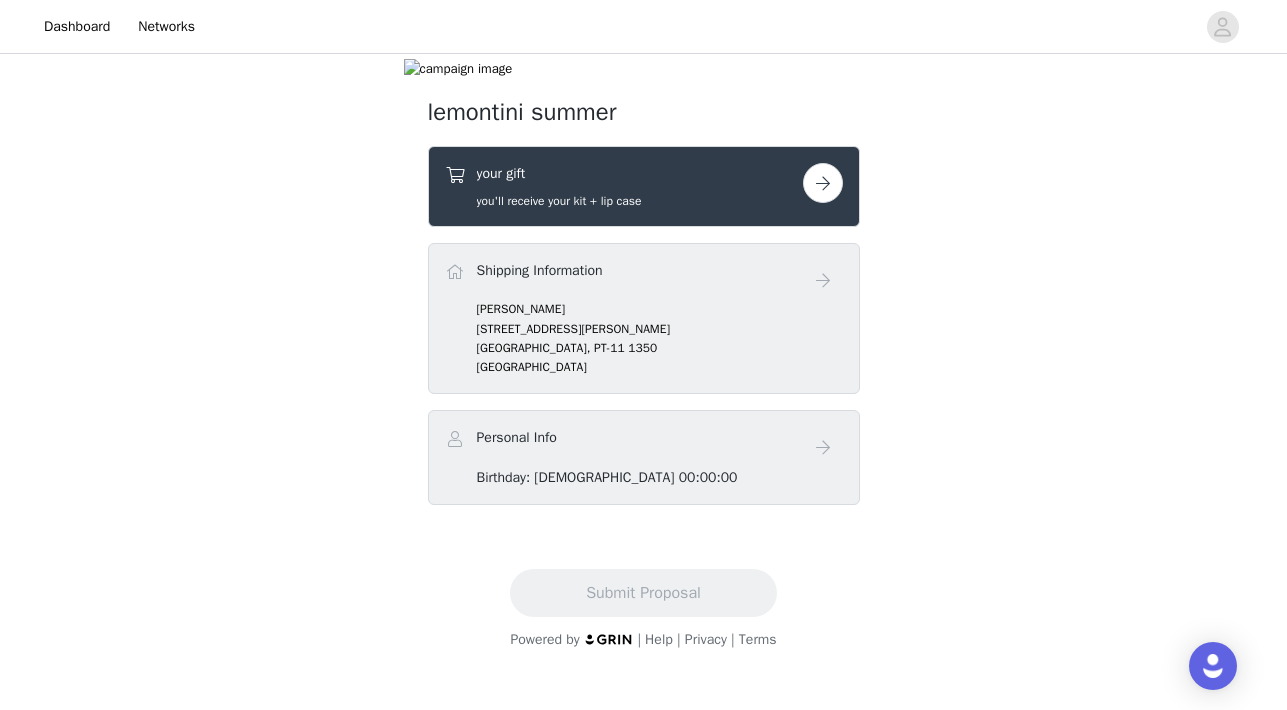 scroll, scrollTop: 445, scrollLeft: 0, axis: vertical 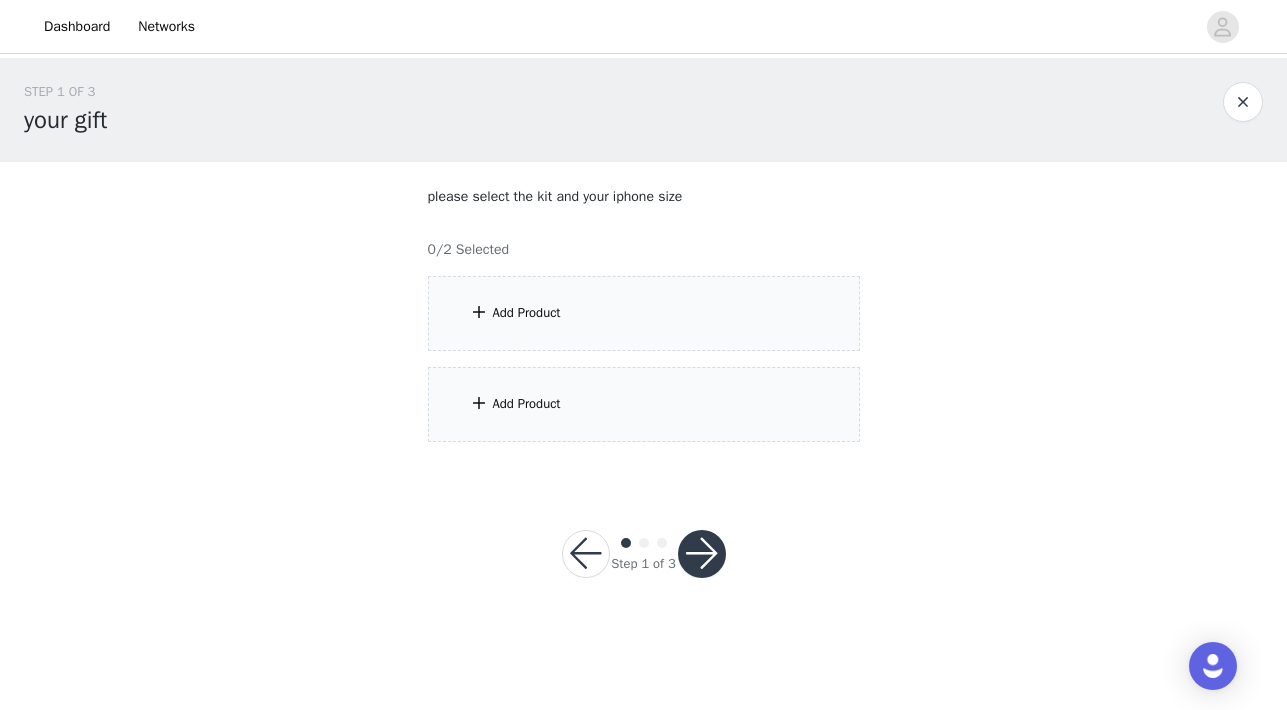 click on "Add Product" at bounding box center (644, 313) 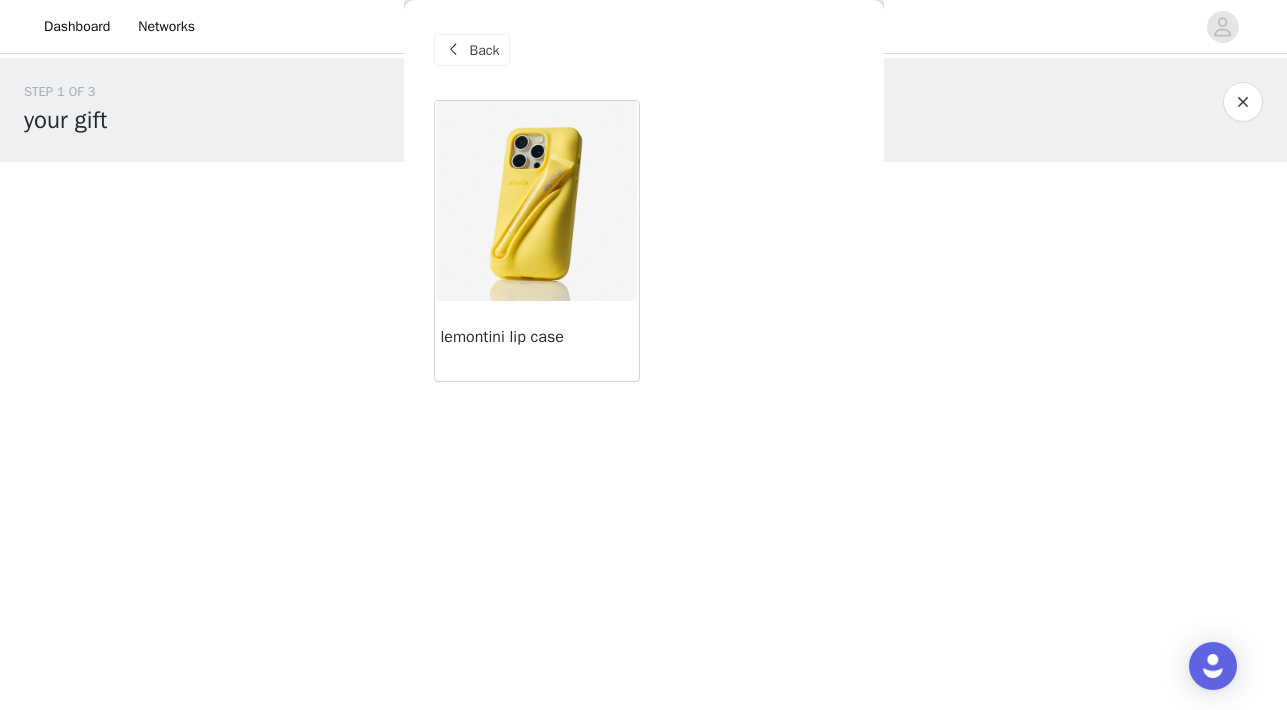 click at bounding box center [537, 201] 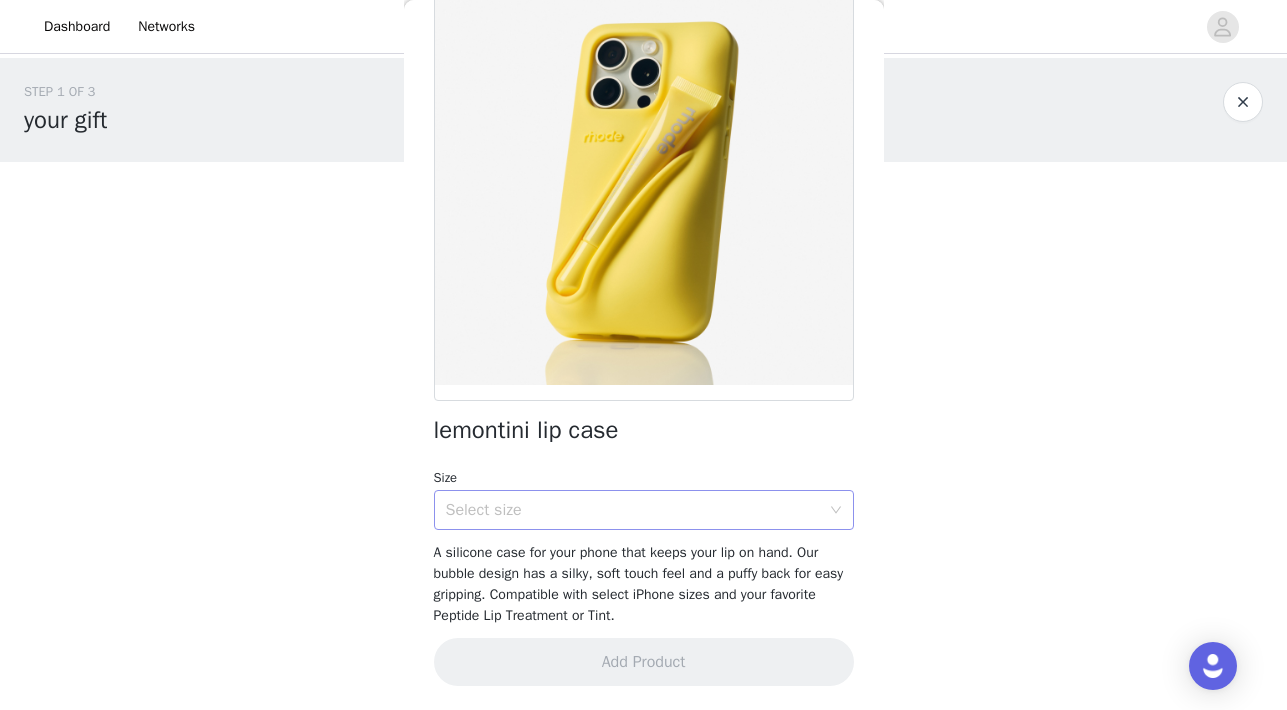 click on "Select size" at bounding box center [633, 510] 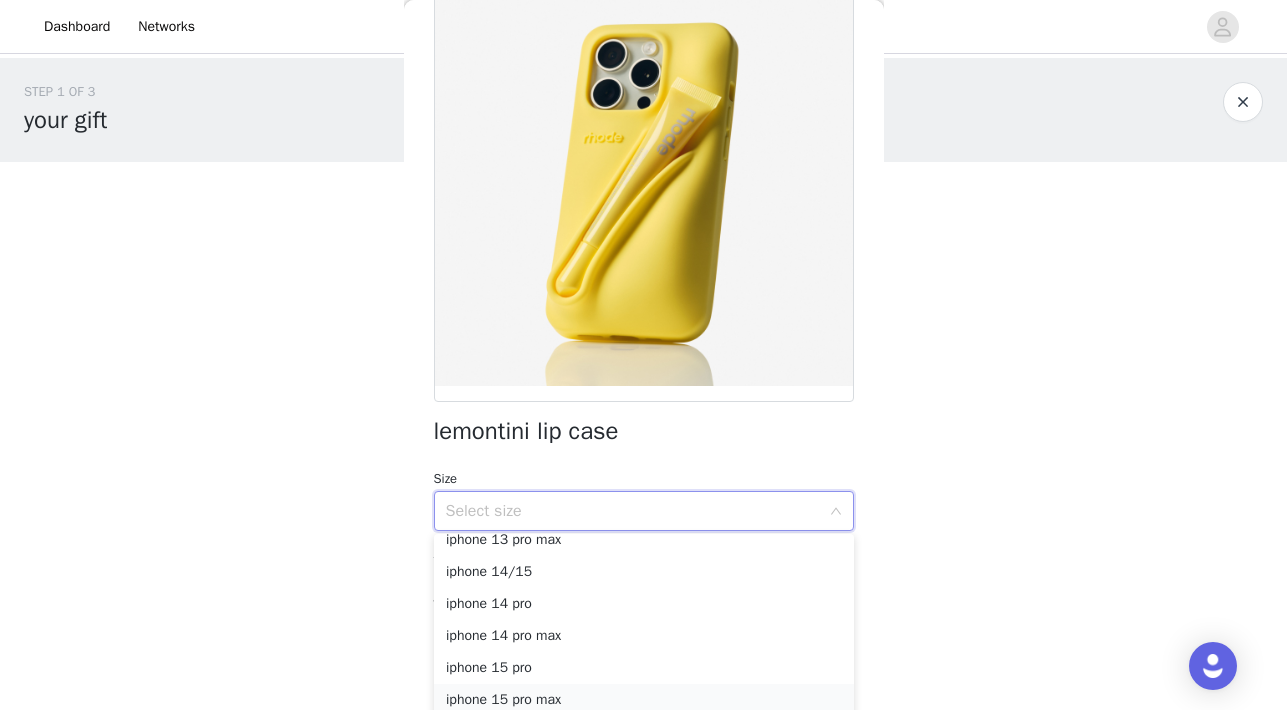 scroll, scrollTop: 78, scrollLeft: 0, axis: vertical 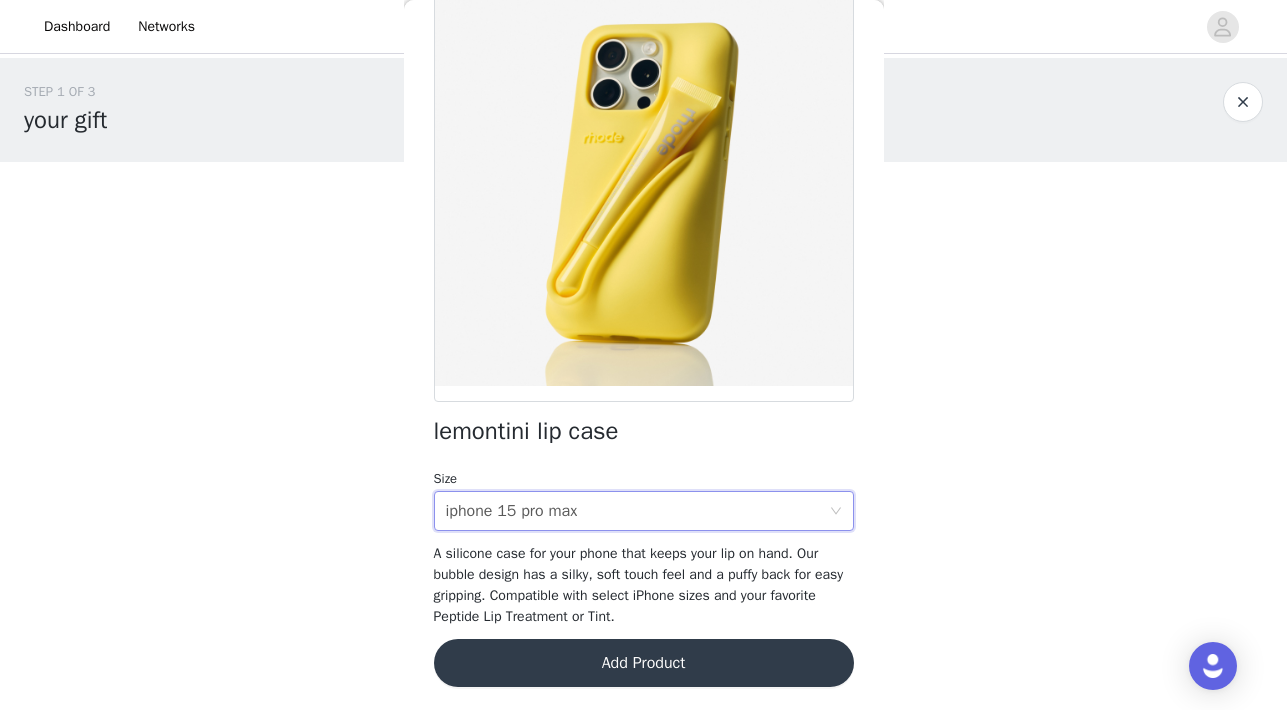 click on "Add Product" at bounding box center (644, 663) 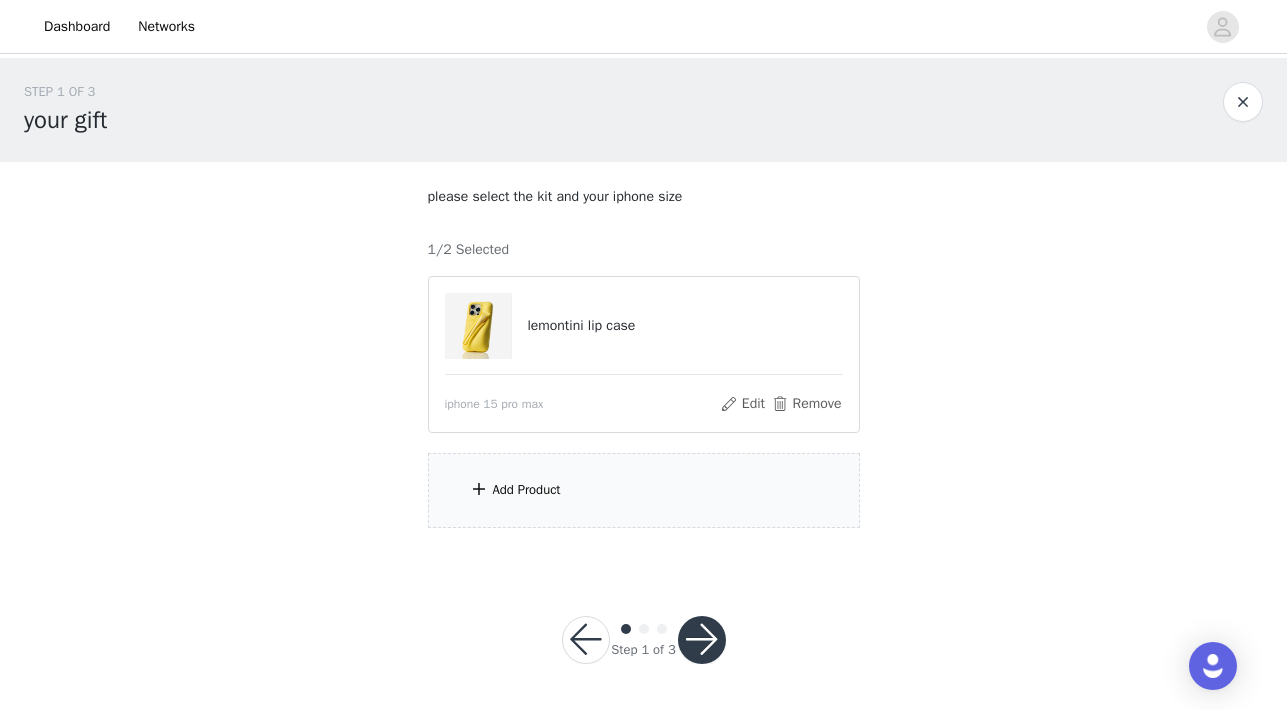 click on "Add Product" at bounding box center (644, 490) 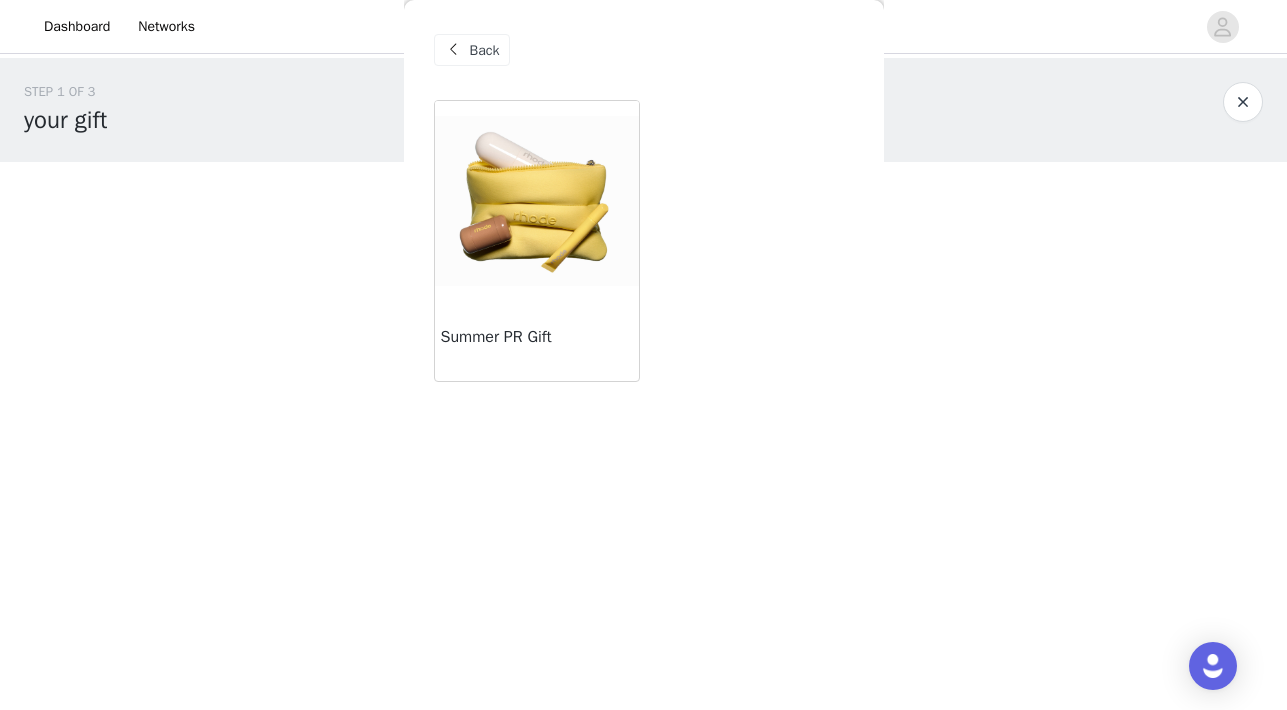 click at bounding box center [537, 200] 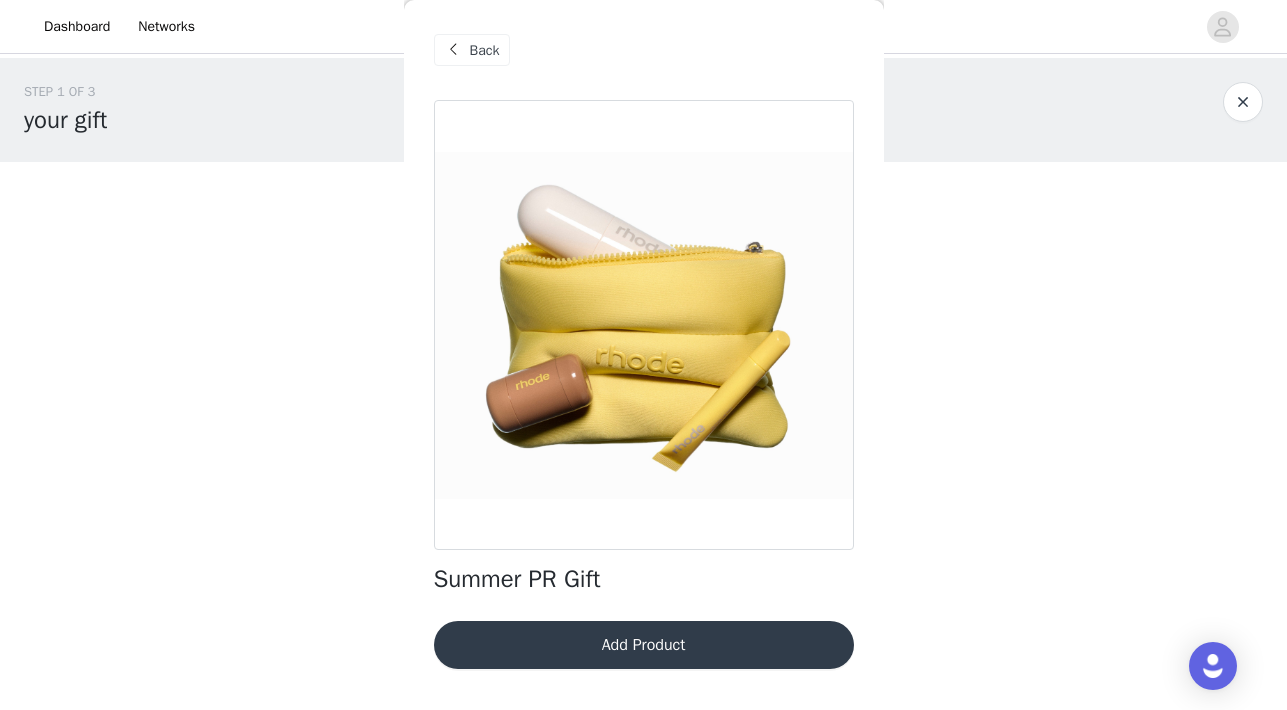 click on "Add Product" at bounding box center [644, 645] 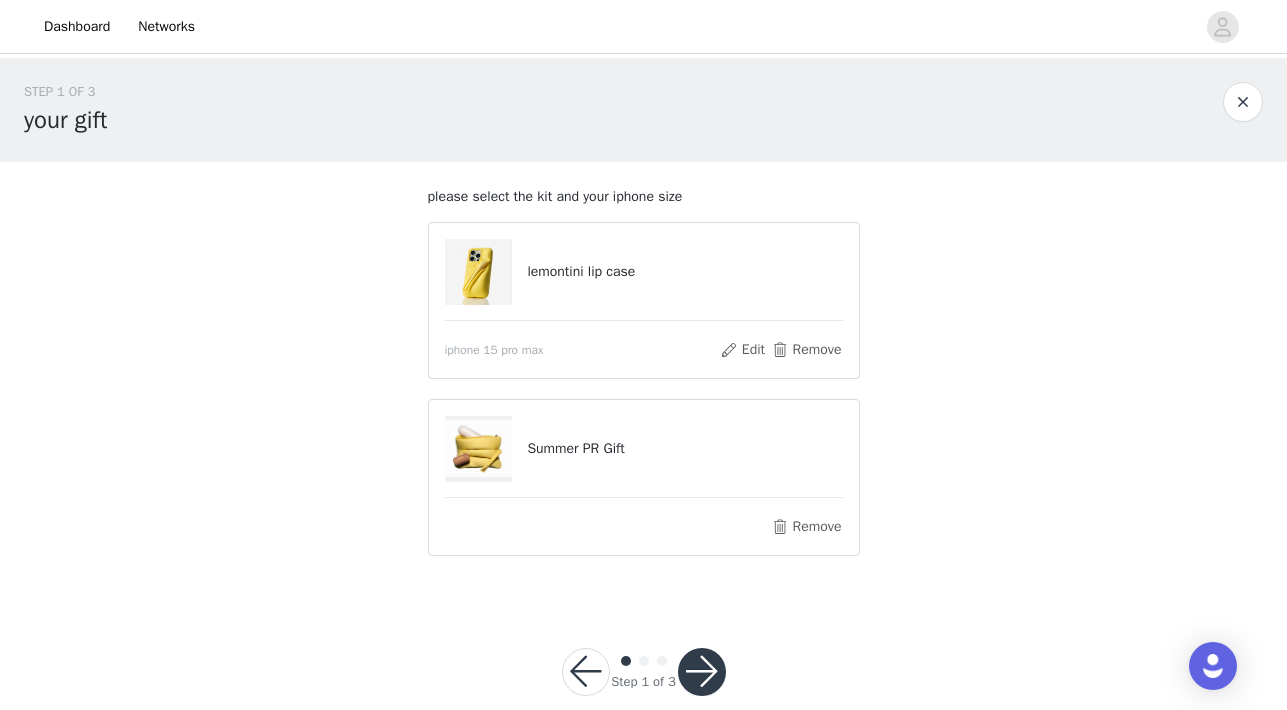 click at bounding box center (702, 672) 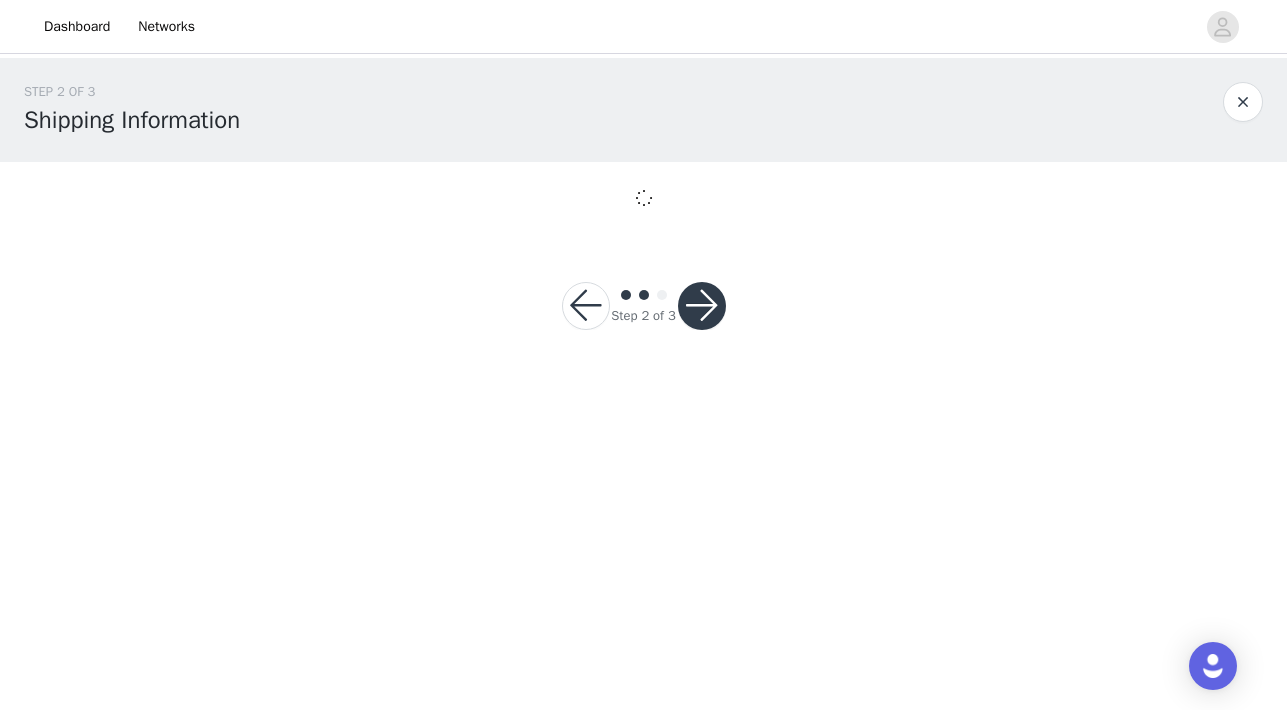 scroll, scrollTop: 0, scrollLeft: 0, axis: both 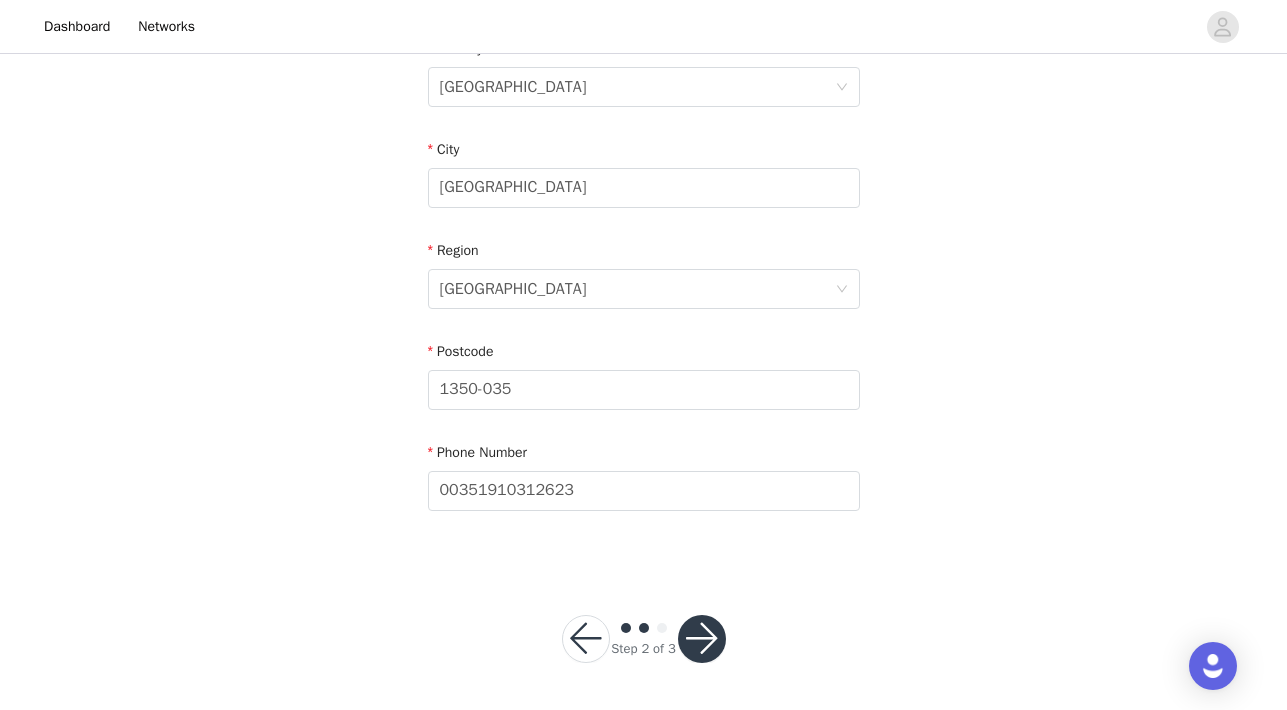 click at bounding box center (702, 639) 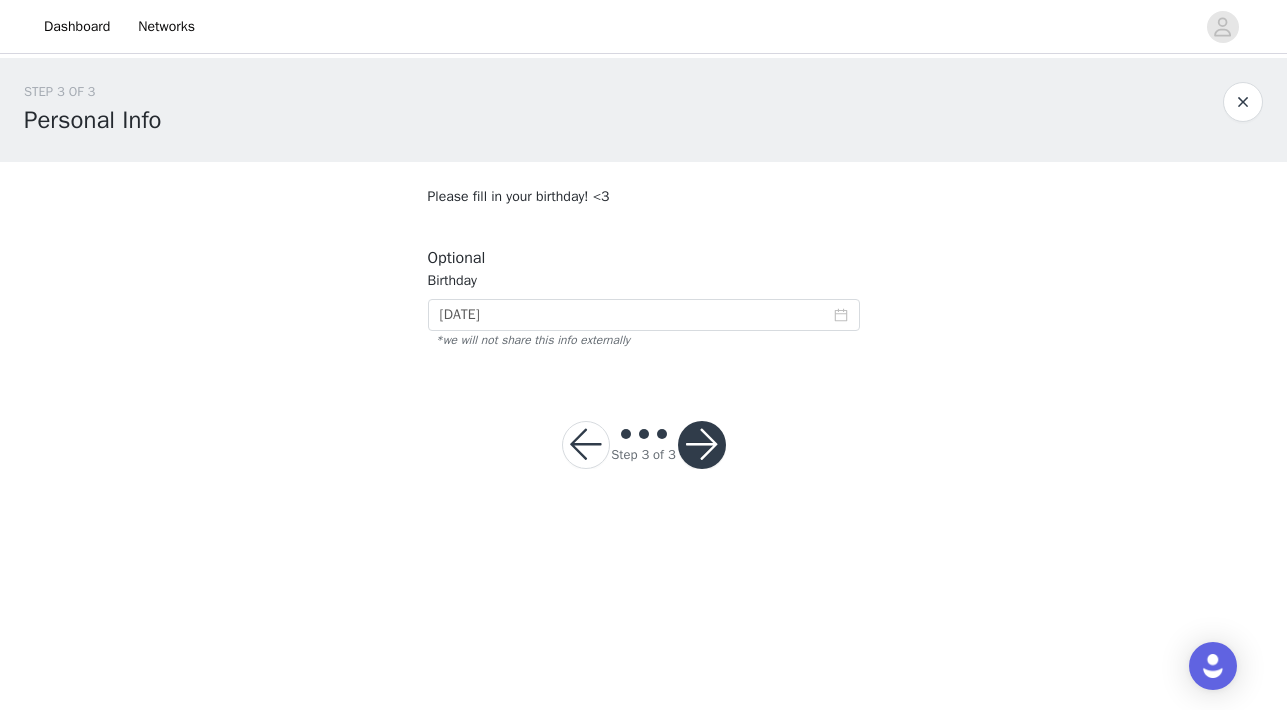 click at bounding box center [702, 445] 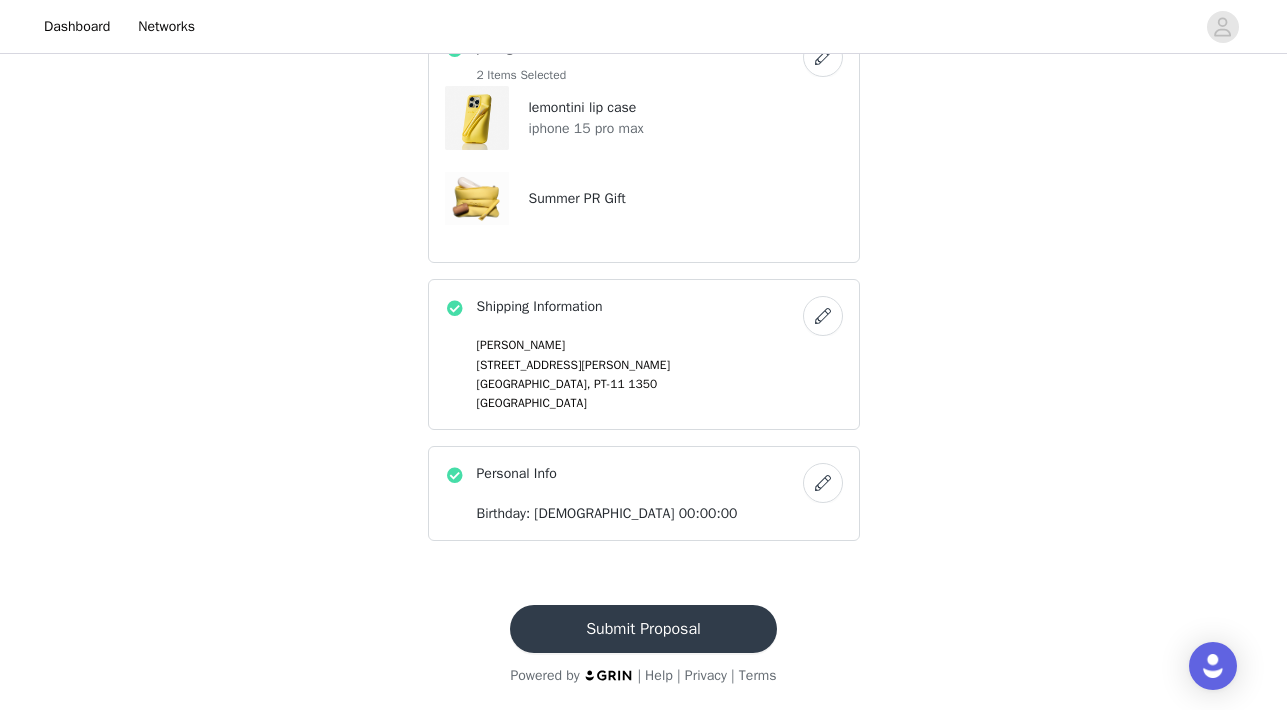 click on "Submit Proposal" at bounding box center [643, 629] 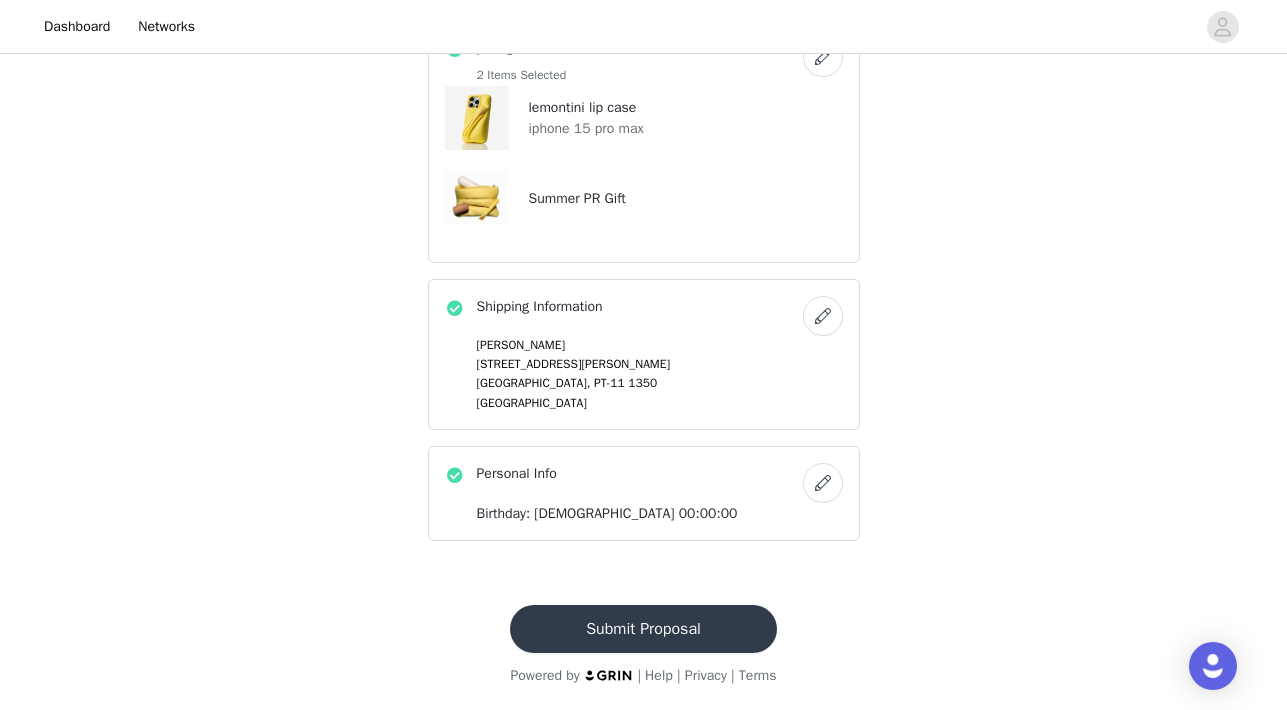 scroll, scrollTop: 0, scrollLeft: 0, axis: both 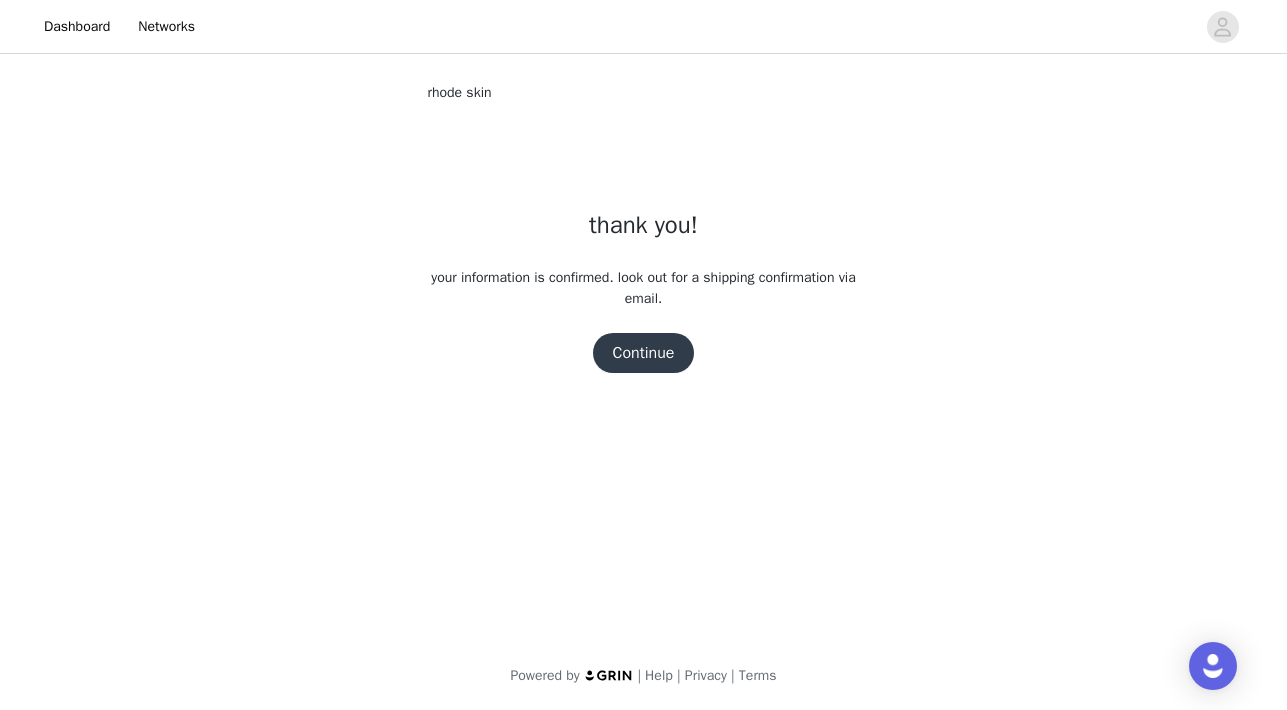 click on "Continue" at bounding box center (644, 353) 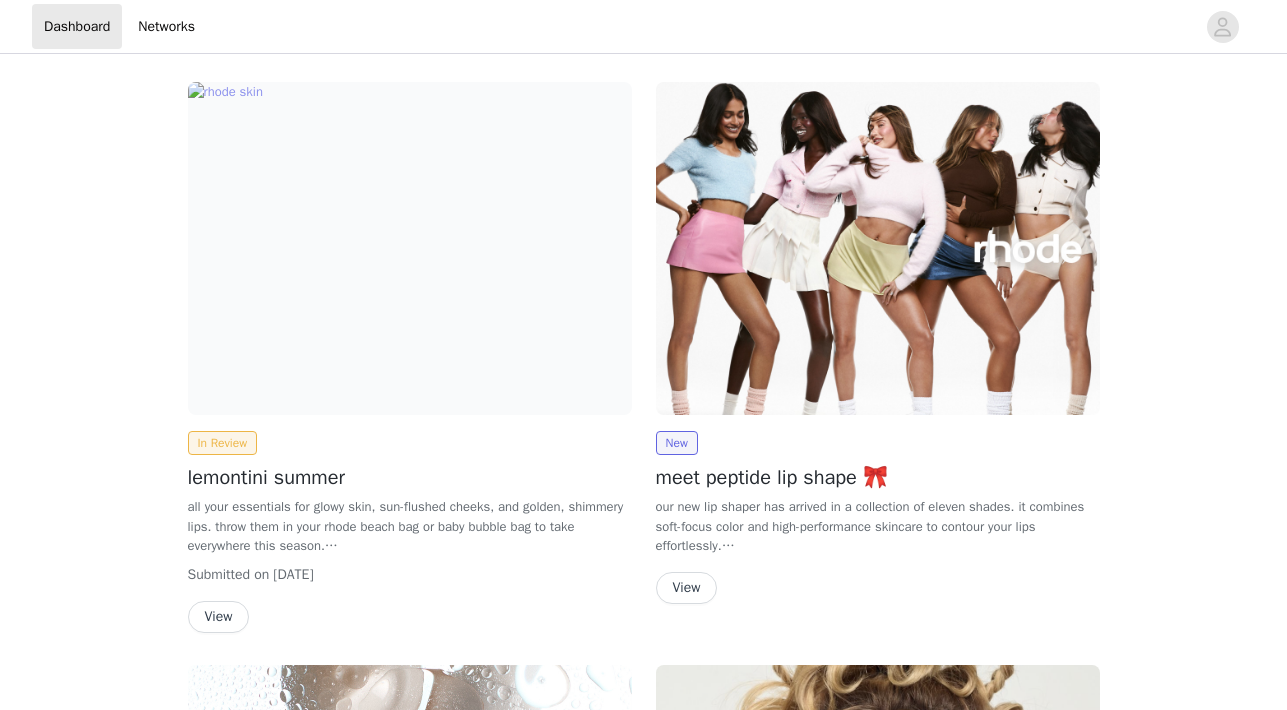 scroll, scrollTop: 0, scrollLeft: 0, axis: both 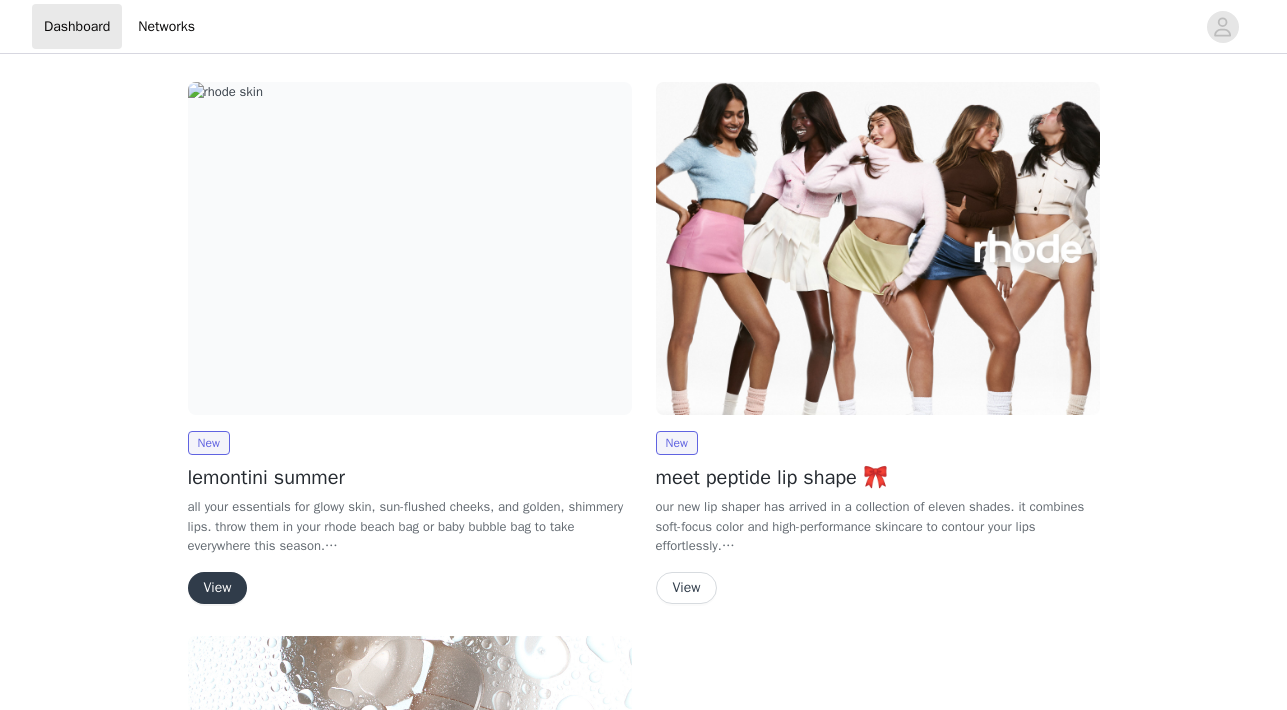 click on "View" at bounding box center [218, 588] 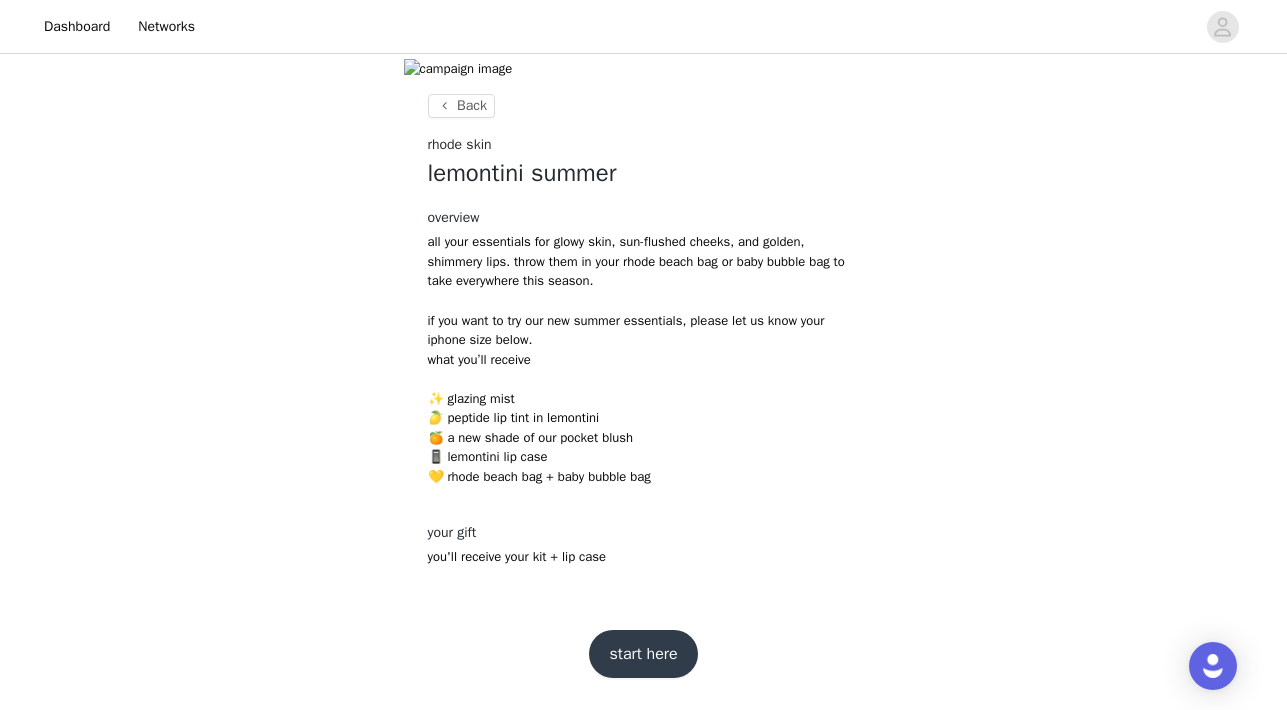 scroll, scrollTop: 564, scrollLeft: 0, axis: vertical 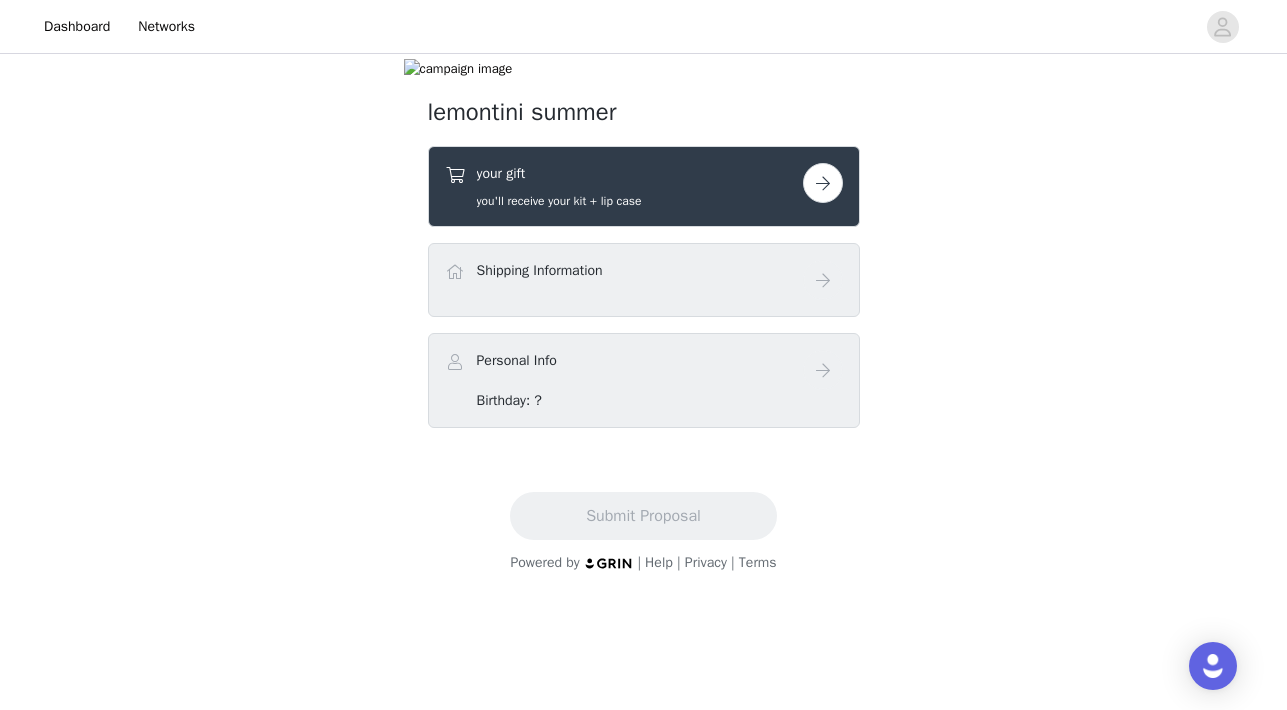 click on "your gift   you'll receive your kit + lip case" at bounding box center [644, 186] 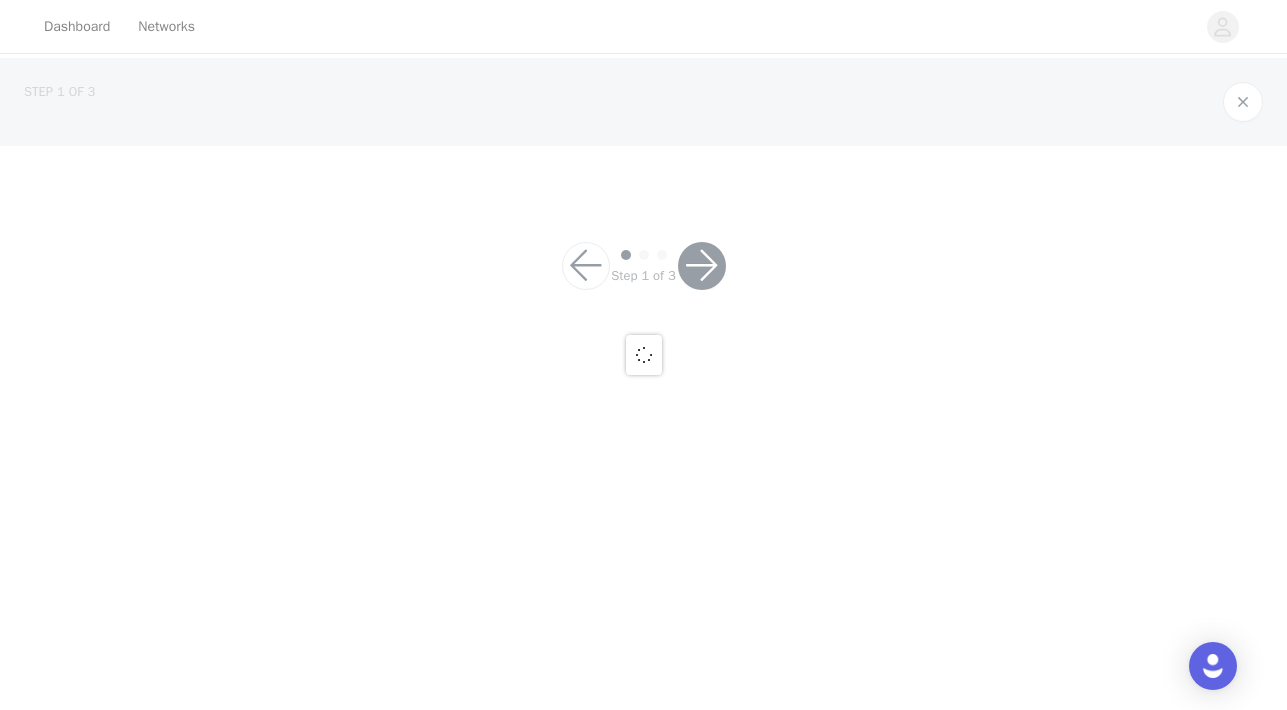 scroll, scrollTop: 0, scrollLeft: 0, axis: both 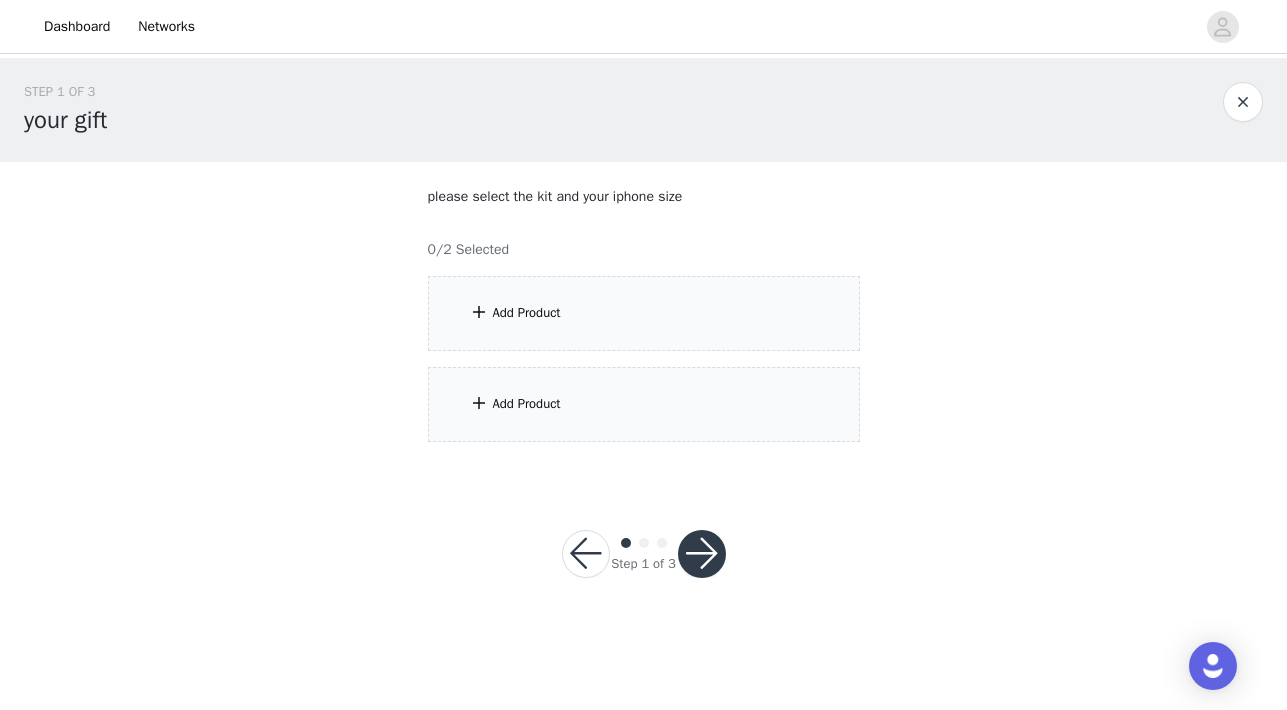 click on "Add Product" at bounding box center [644, 313] 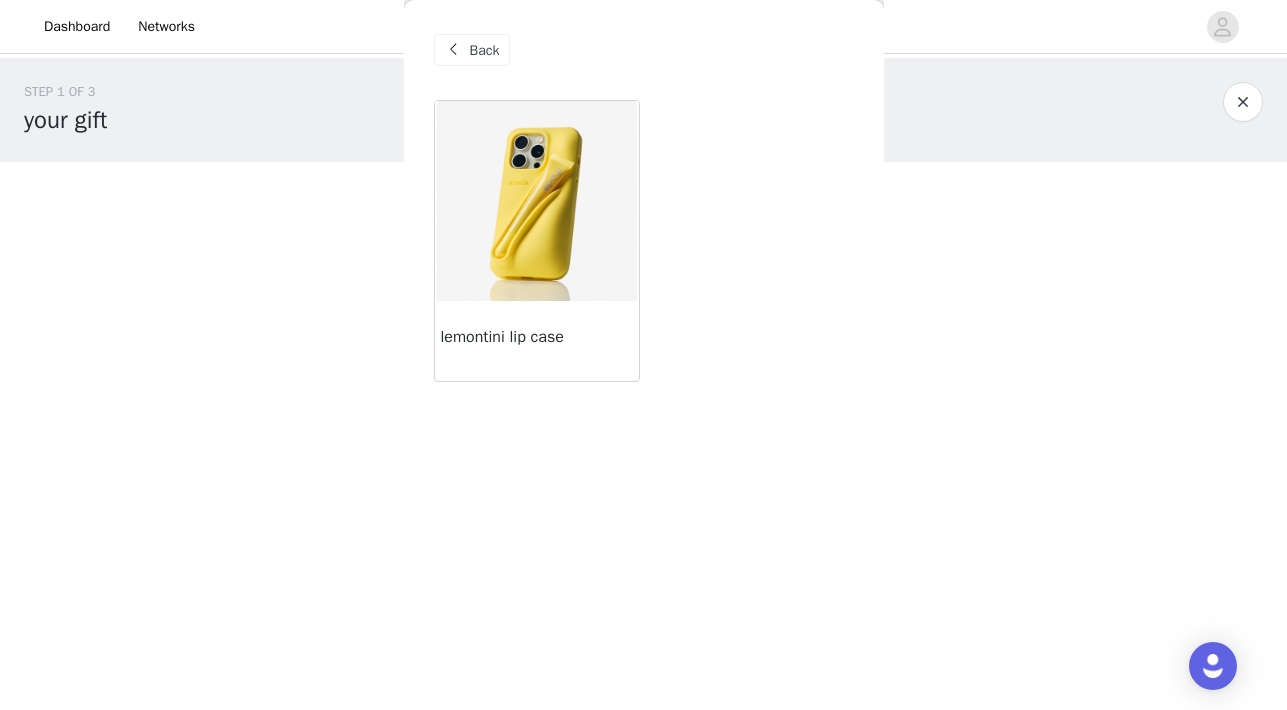 click at bounding box center [537, 201] 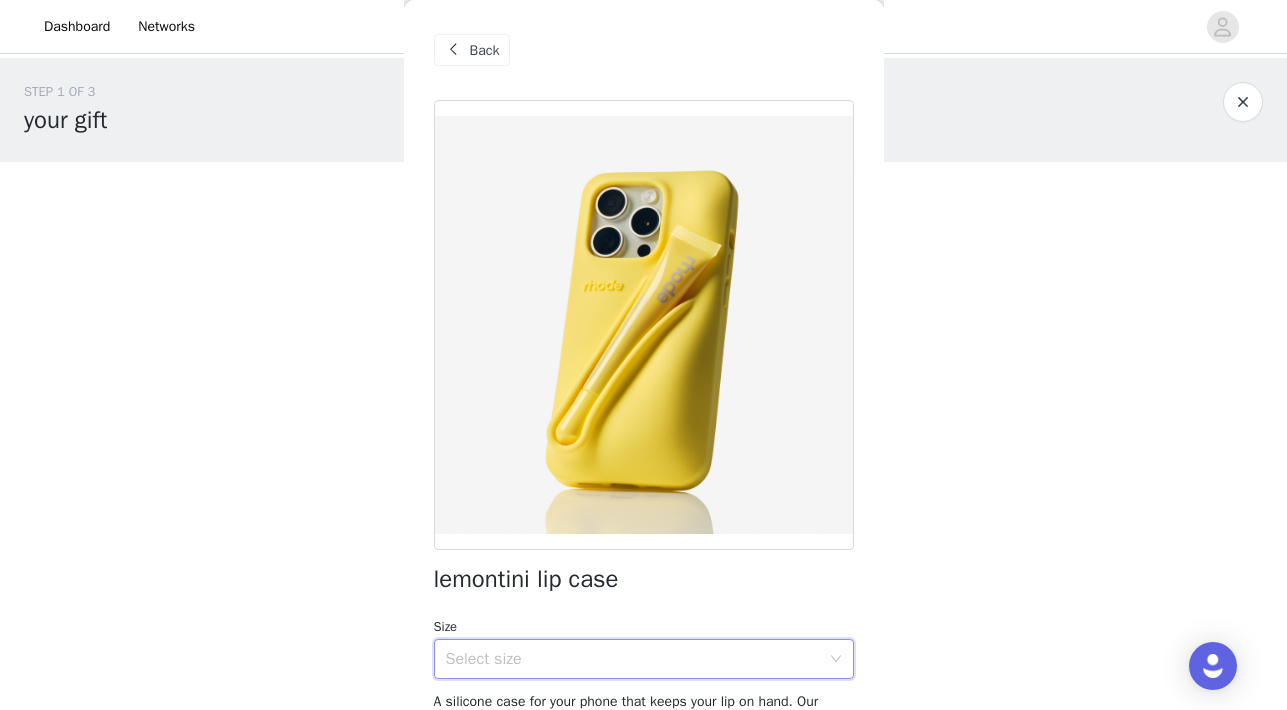 click on "Select size" at bounding box center [637, 659] 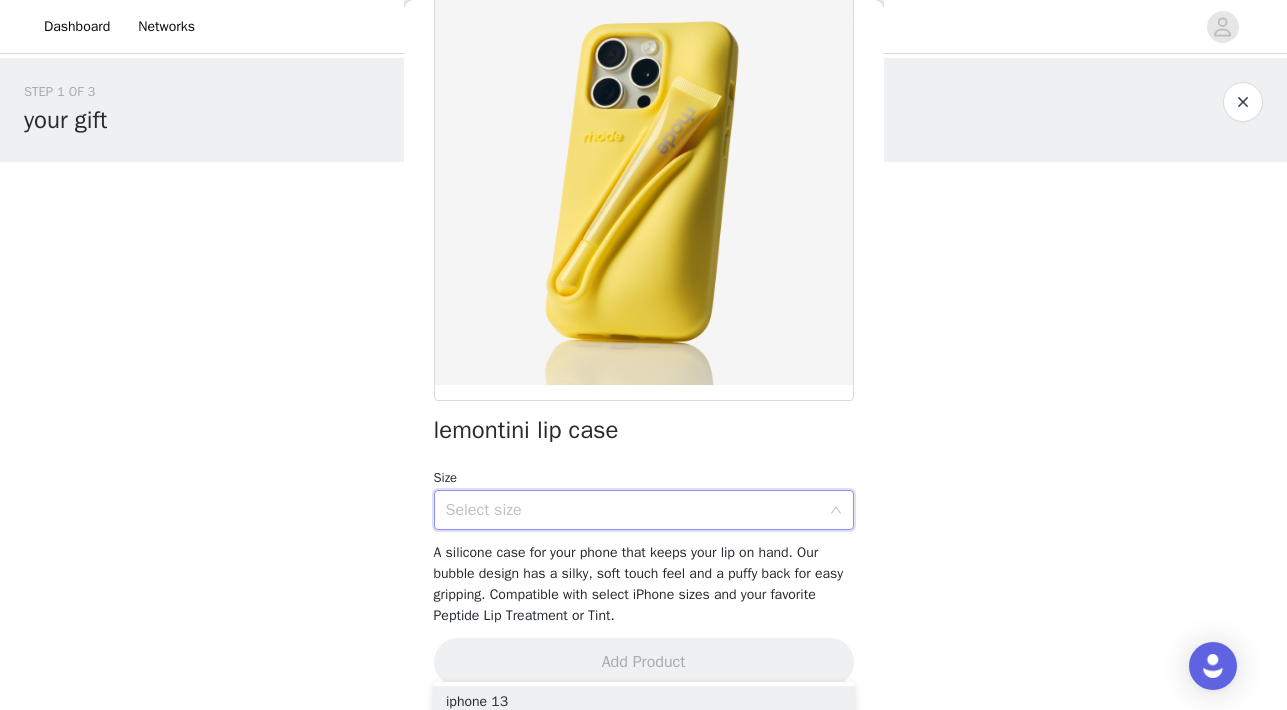 scroll, scrollTop: 148, scrollLeft: 0, axis: vertical 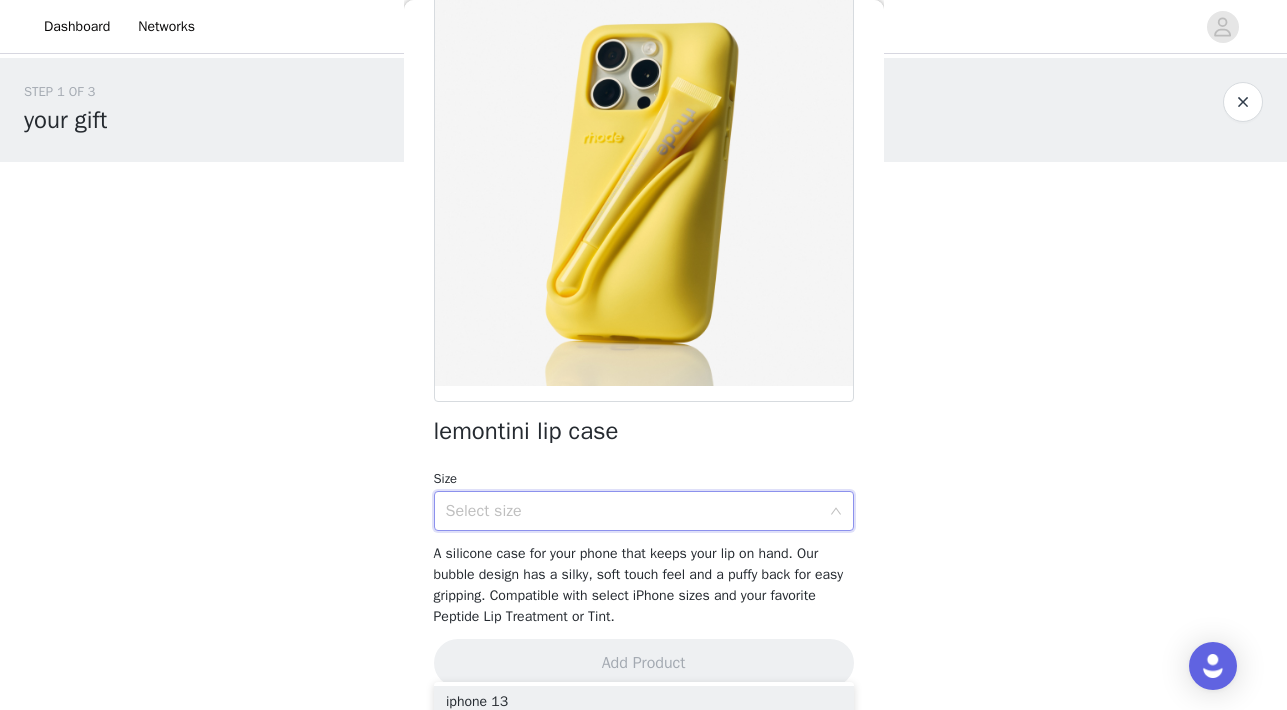 click on "Select size" at bounding box center [637, 511] 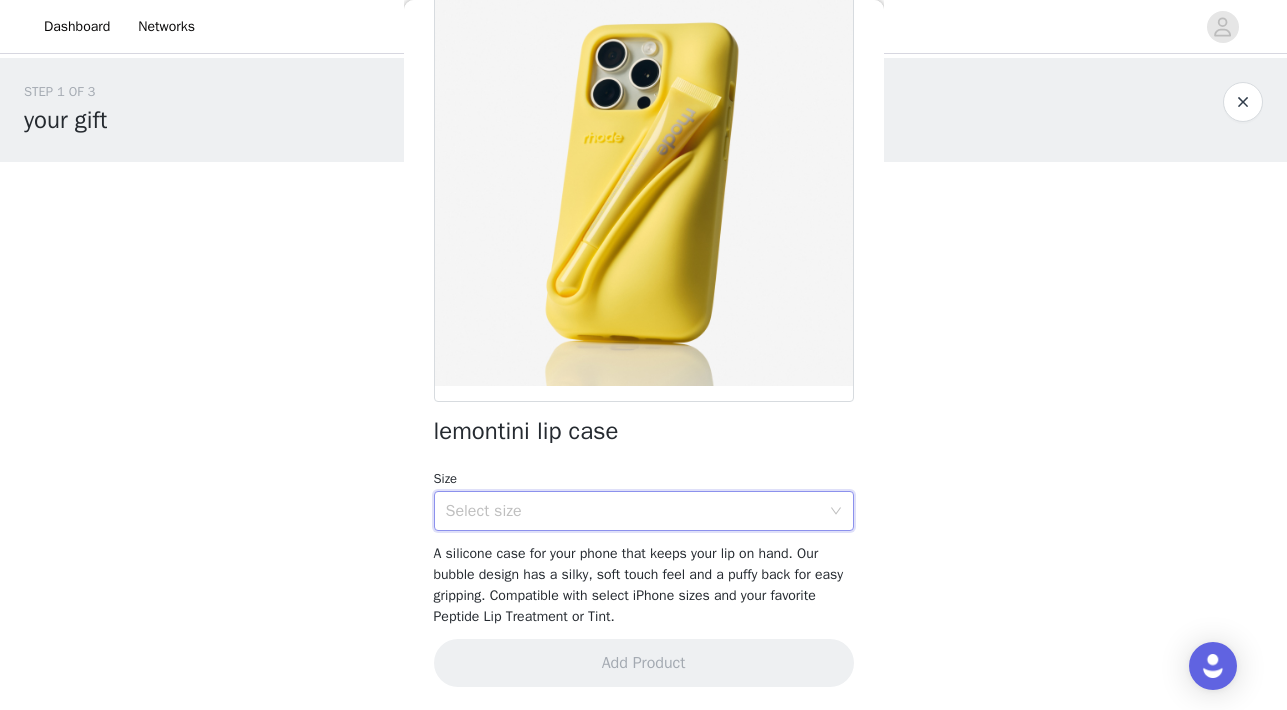 click on "Select size" at bounding box center [637, 511] 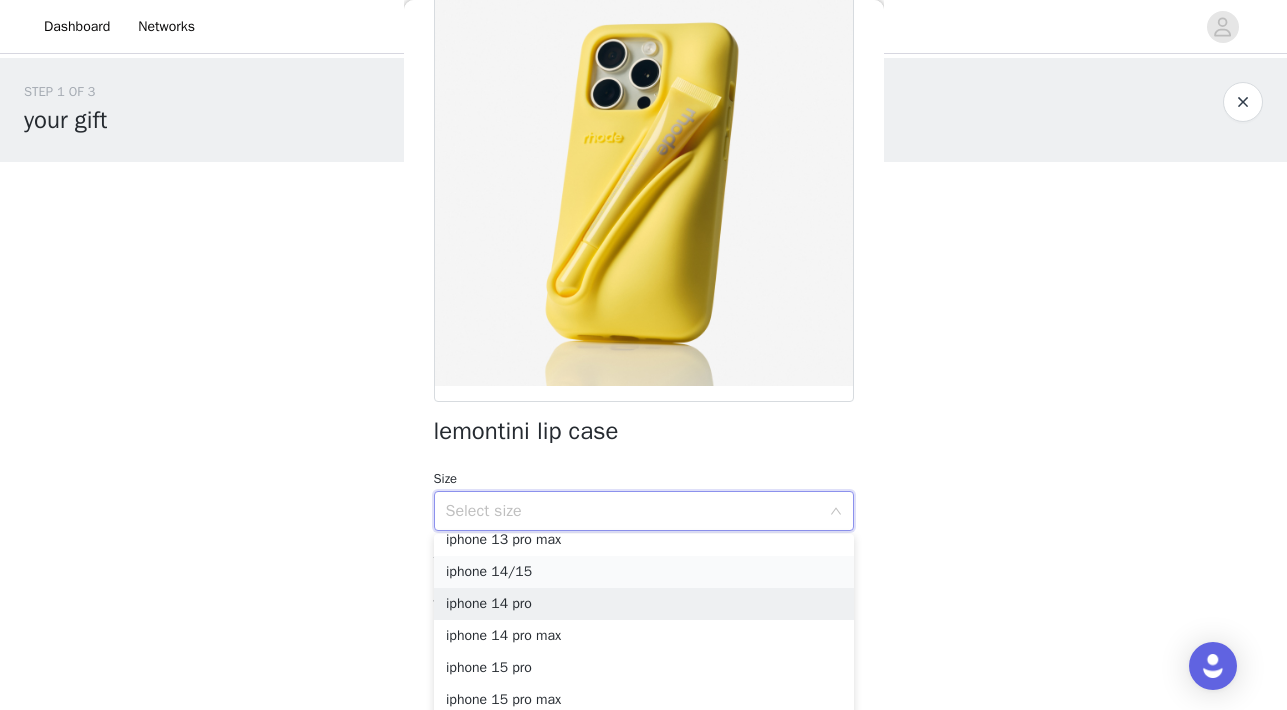 scroll, scrollTop: 78, scrollLeft: 0, axis: vertical 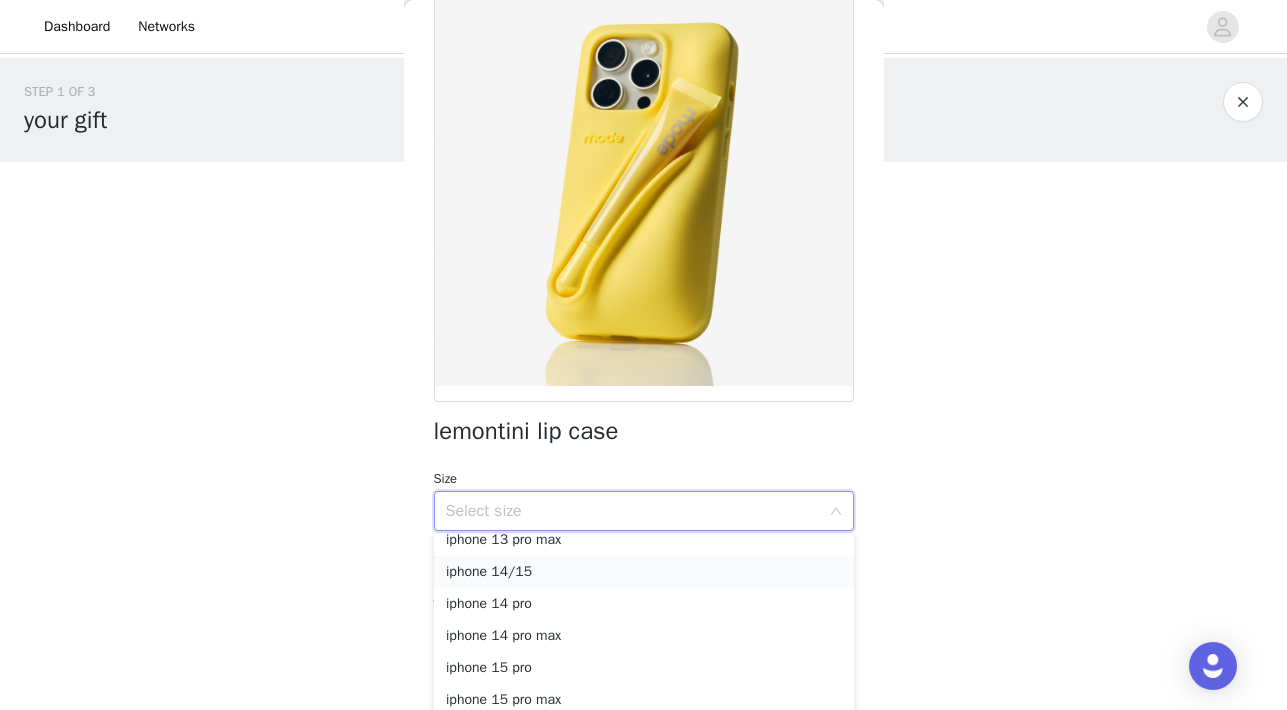 click on "iphone 14/15" at bounding box center [644, 572] 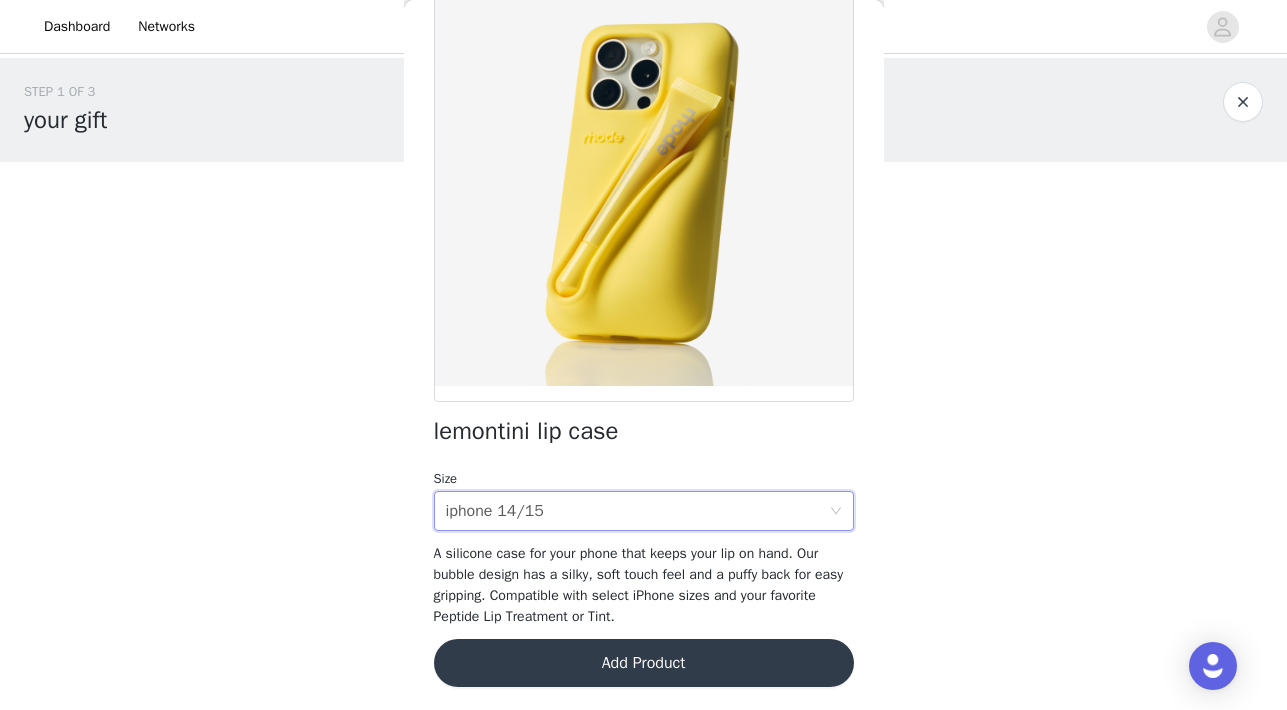 click on "Add Product" at bounding box center [644, 663] 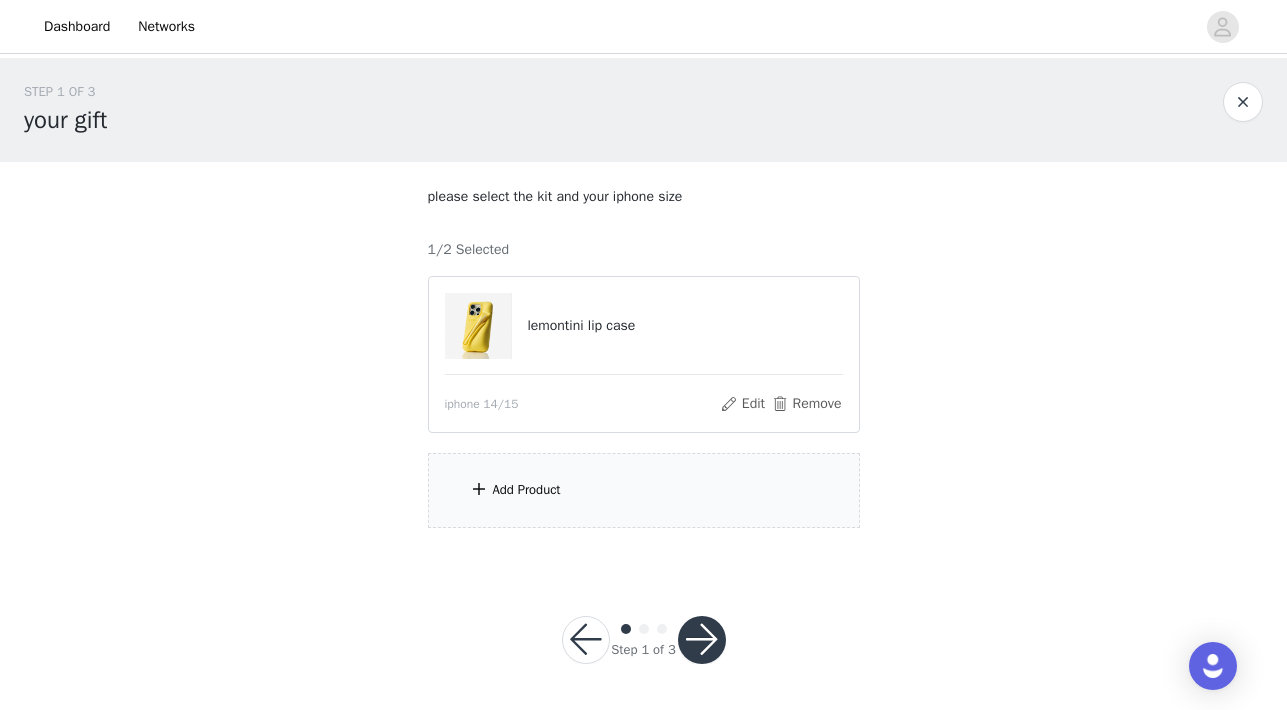 click on "Add Product" at bounding box center (644, 490) 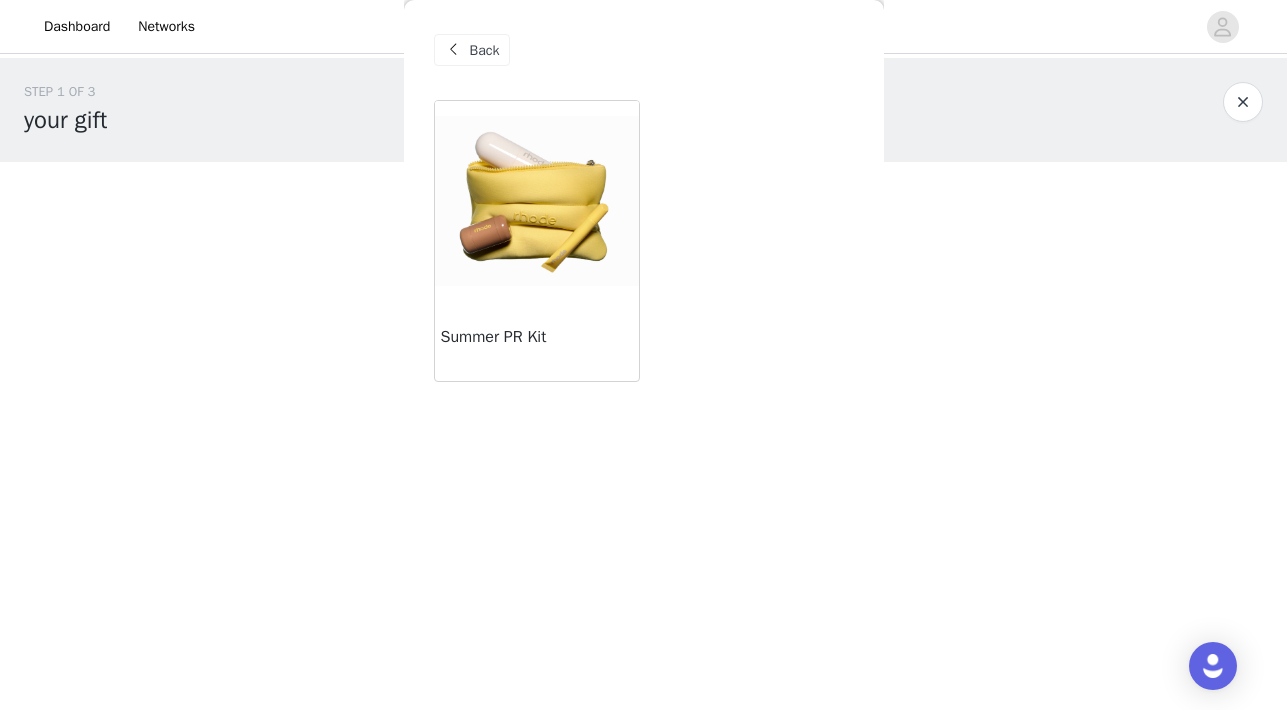 click at bounding box center (537, 200) 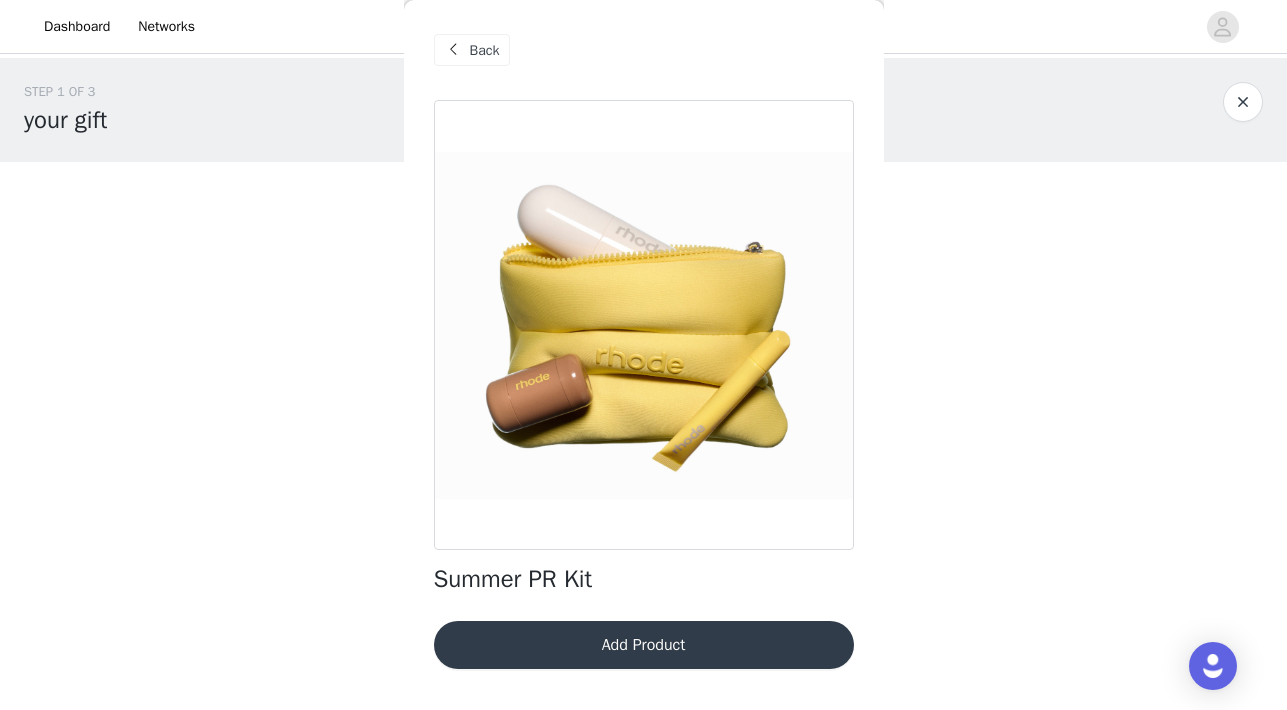 click at bounding box center (644, 325) 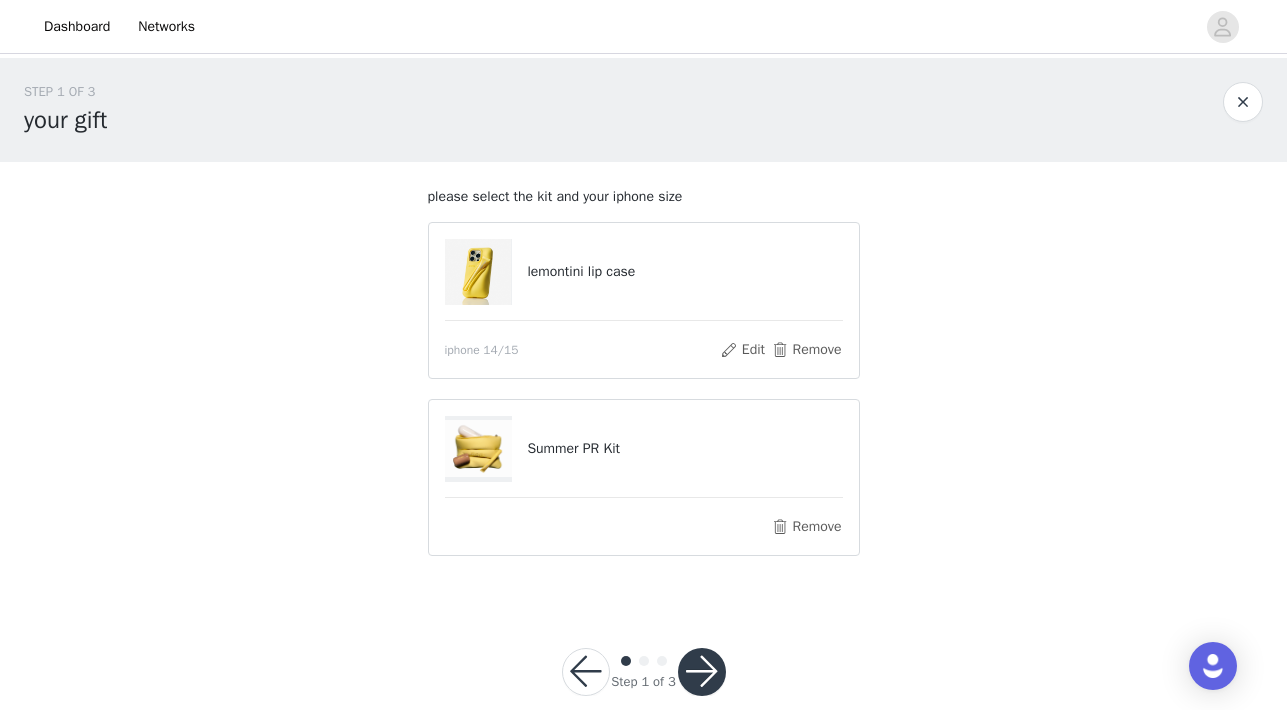 click at bounding box center [702, 672] 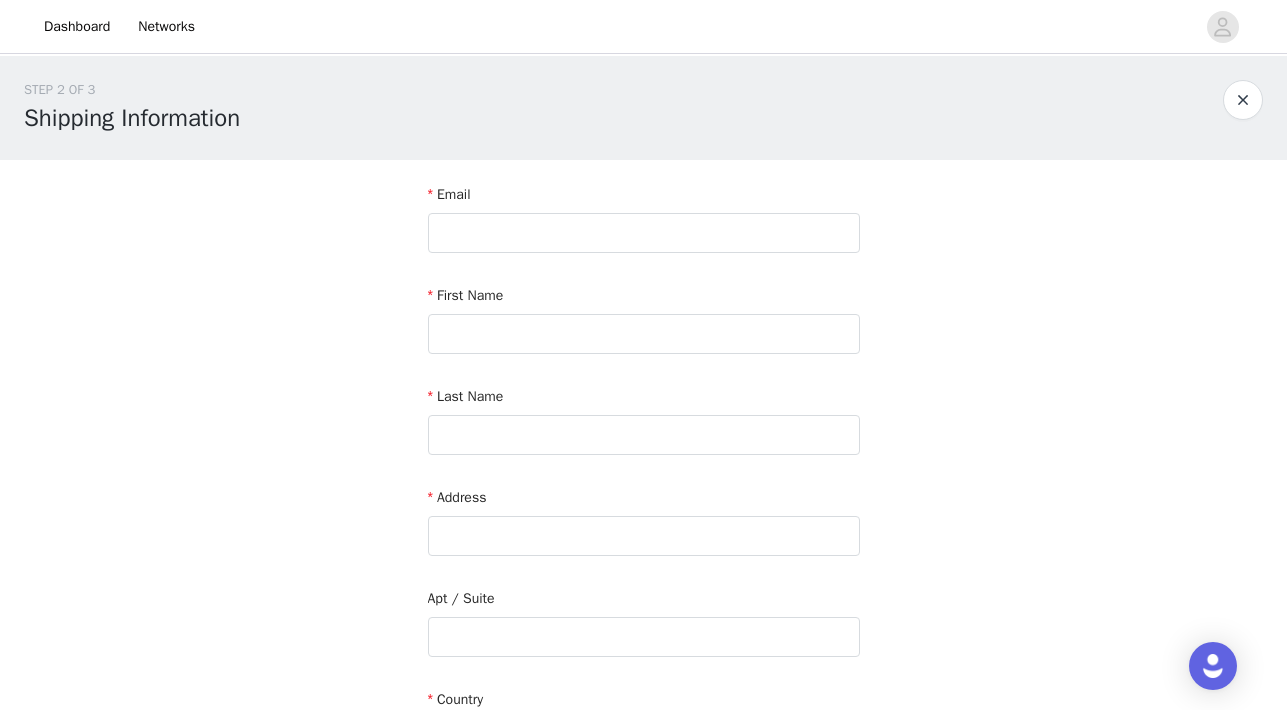 scroll, scrollTop: 0, scrollLeft: 0, axis: both 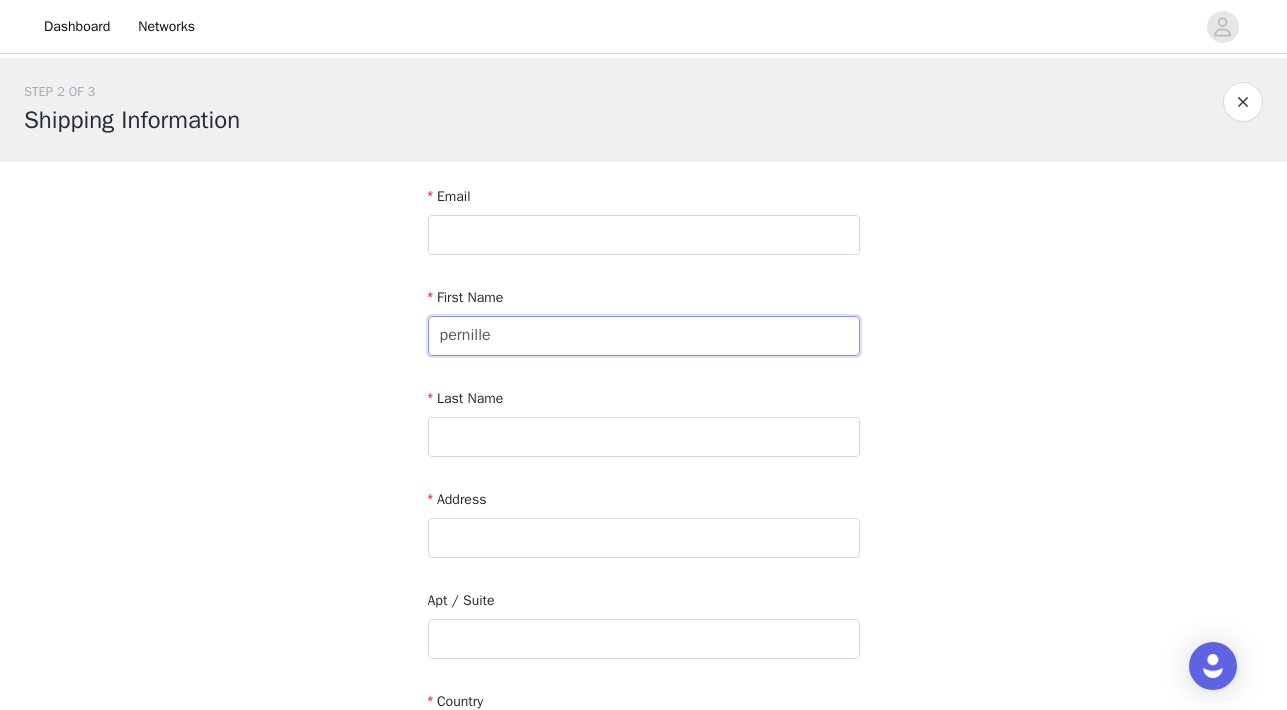type on "pernille" 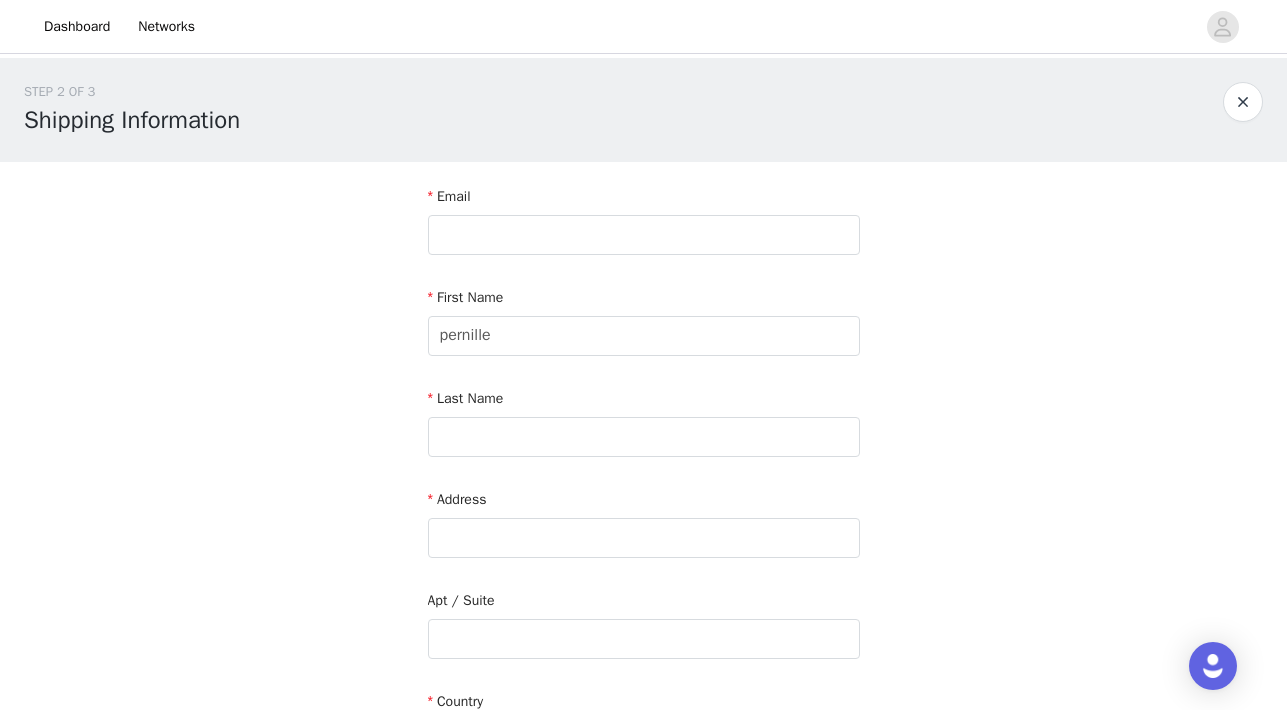 click on "Email" at bounding box center [644, 200] 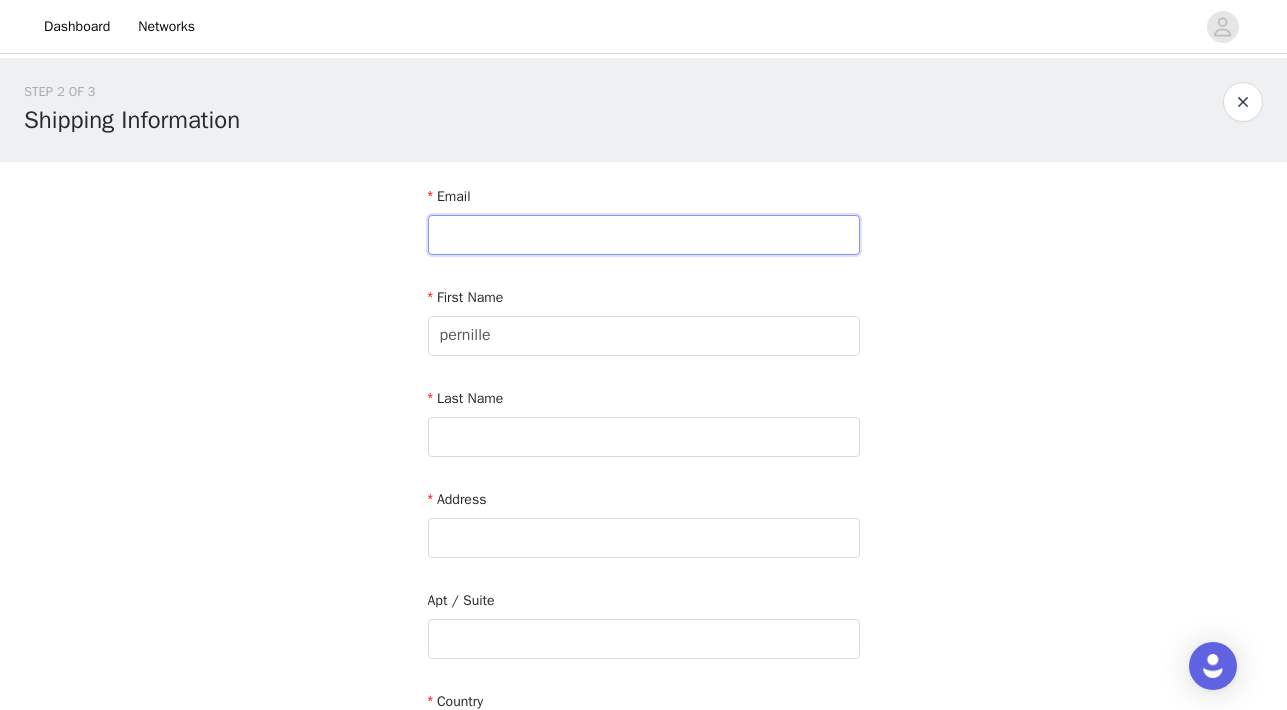 click at bounding box center [644, 235] 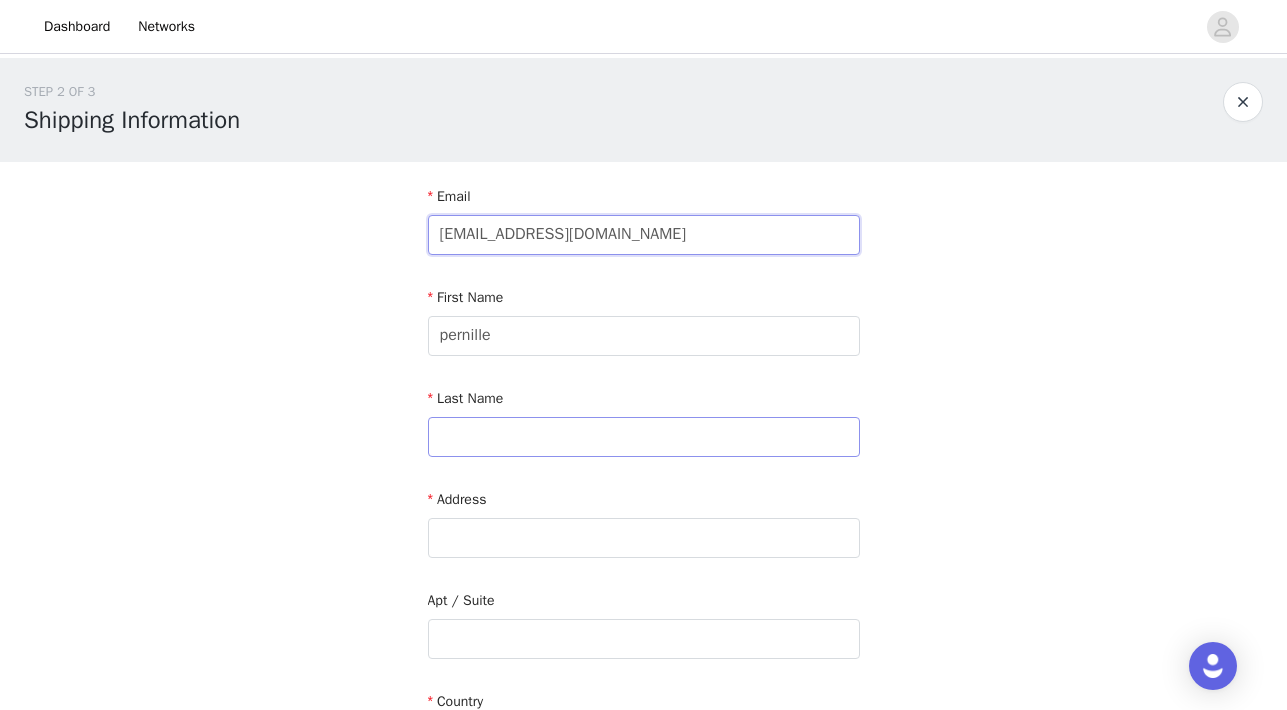 type on "pernillet@gmail.com" 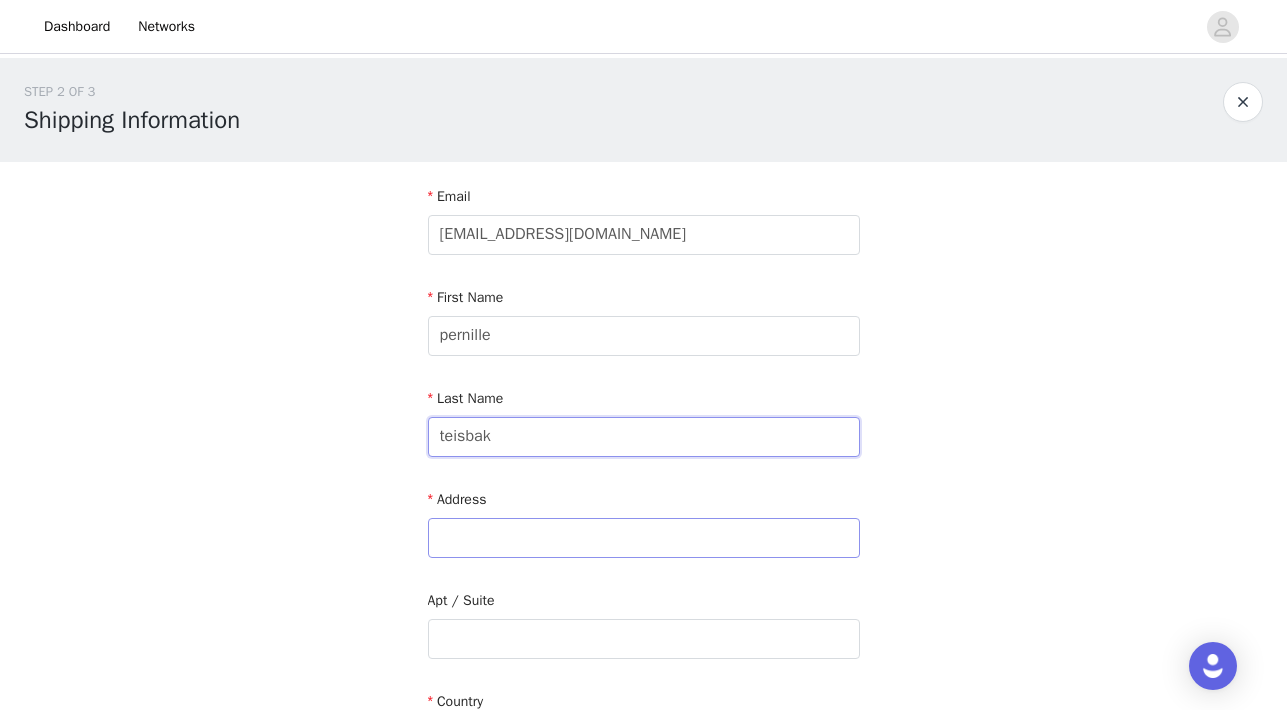 type on "teisbak" 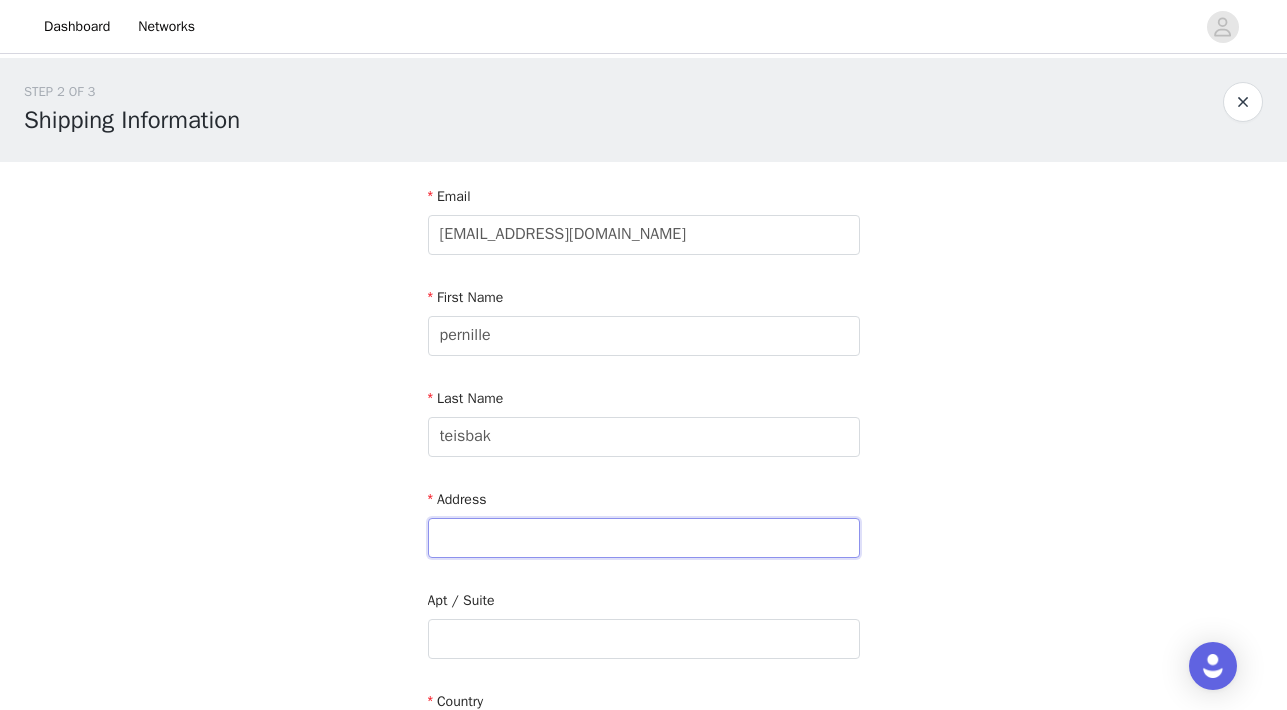 paste on "Amalievej 14, 1875 Frederiksberg C, Denmark" 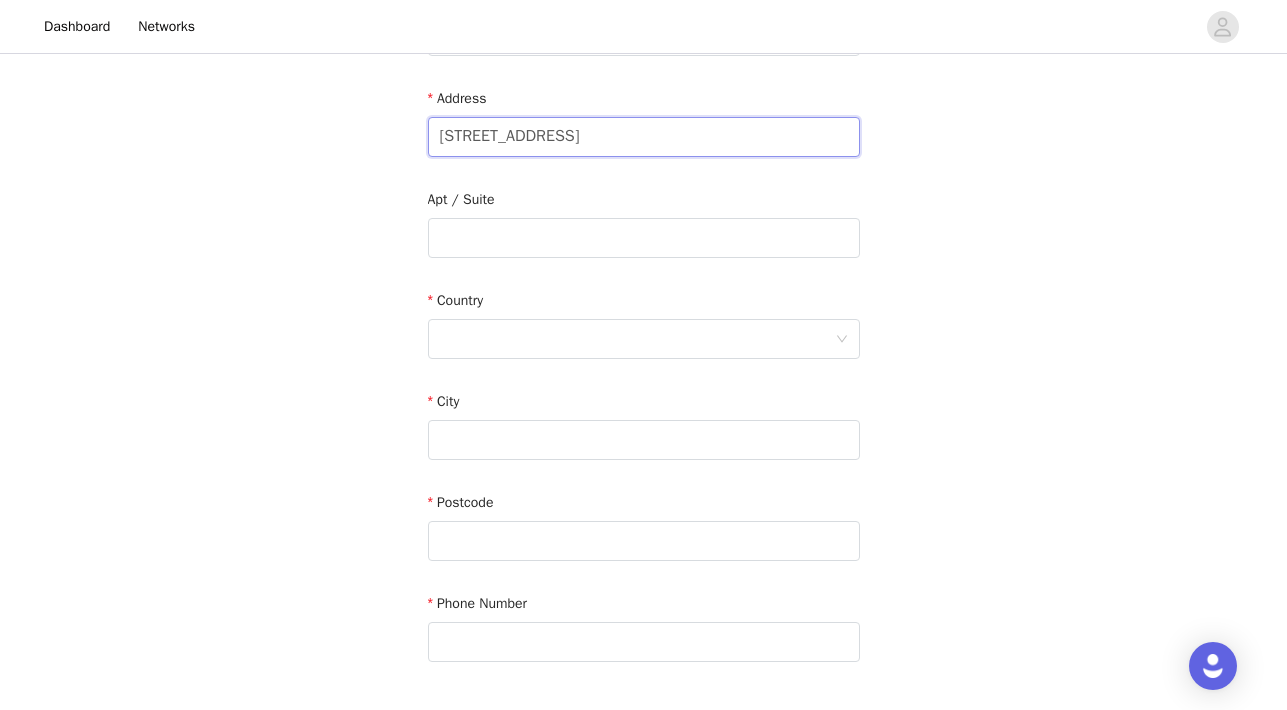 scroll, scrollTop: 440, scrollLeft: 0, axis: vertical 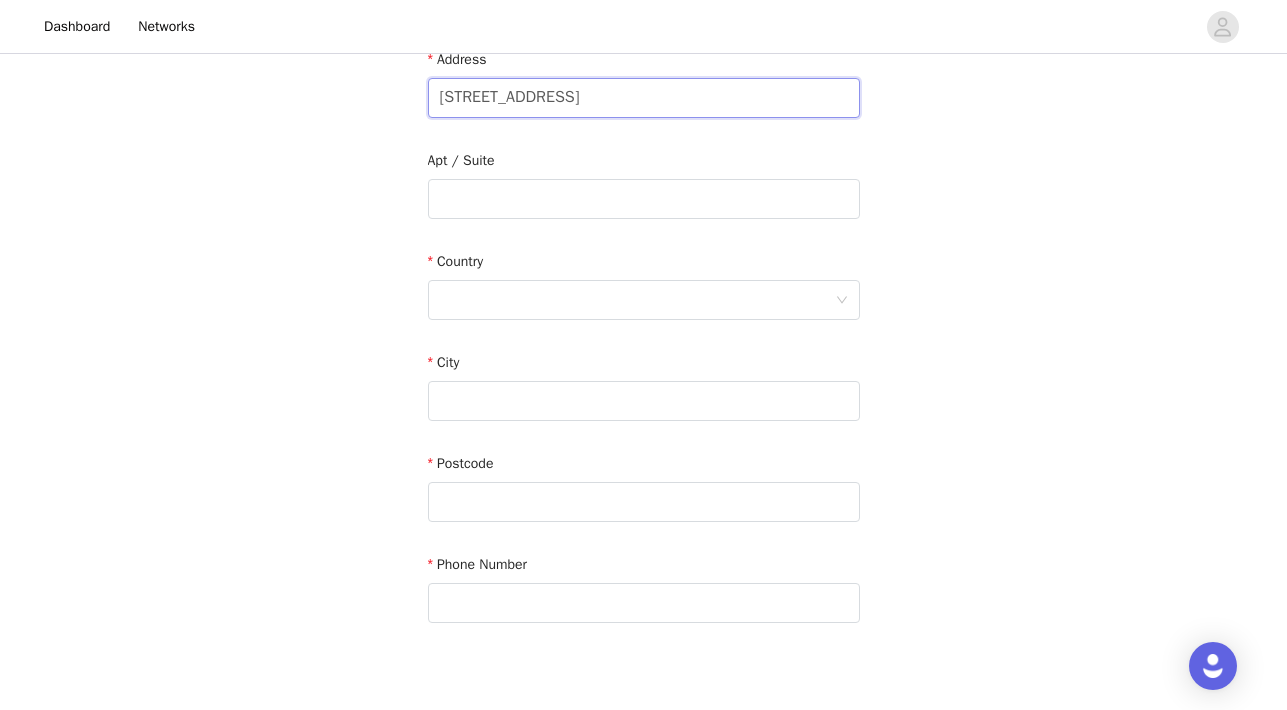 type on "Amalievej 14, 1875 Frederiksberg C, Denmark" 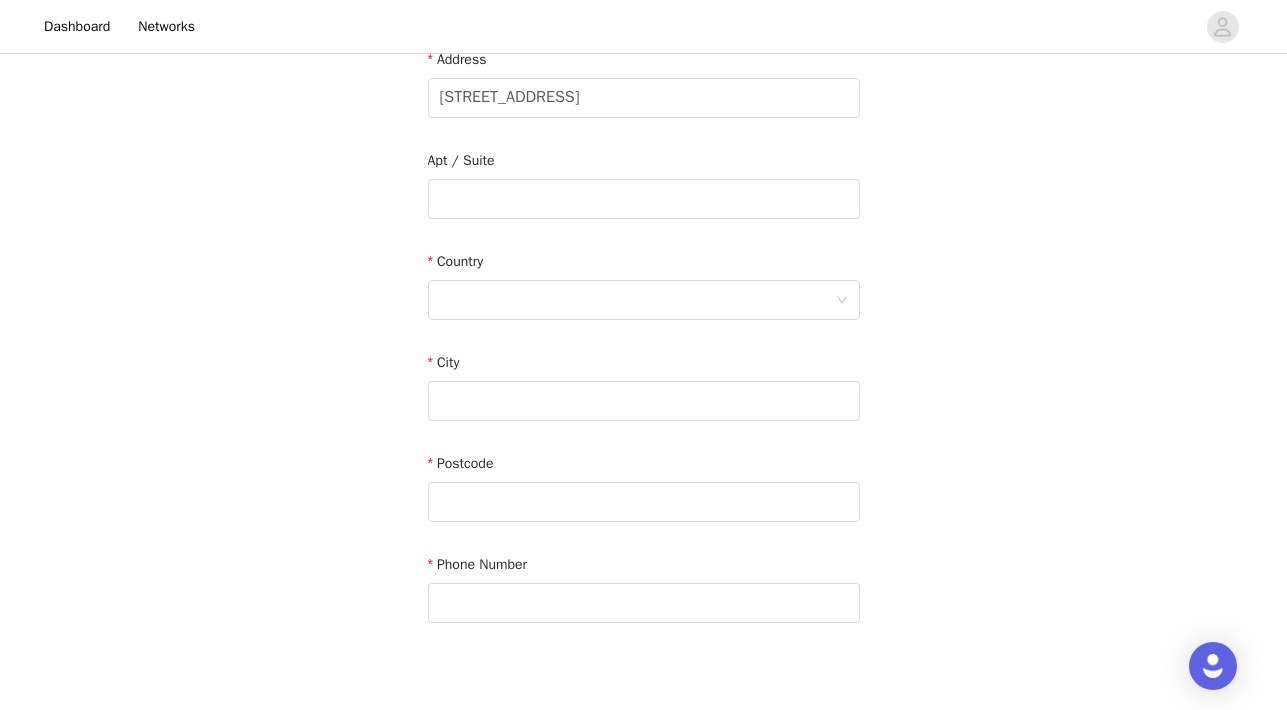 click on "Country" at bounding box center [644, 289] 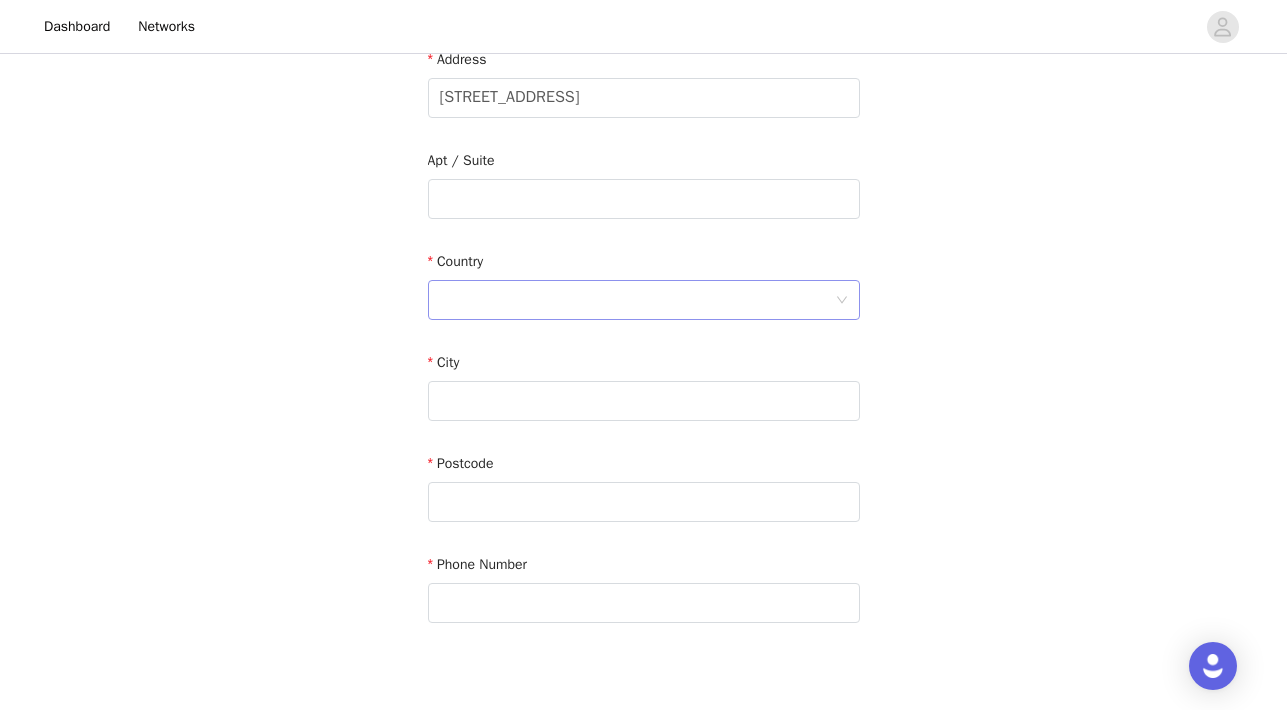 click at bounding box center (637, 300) 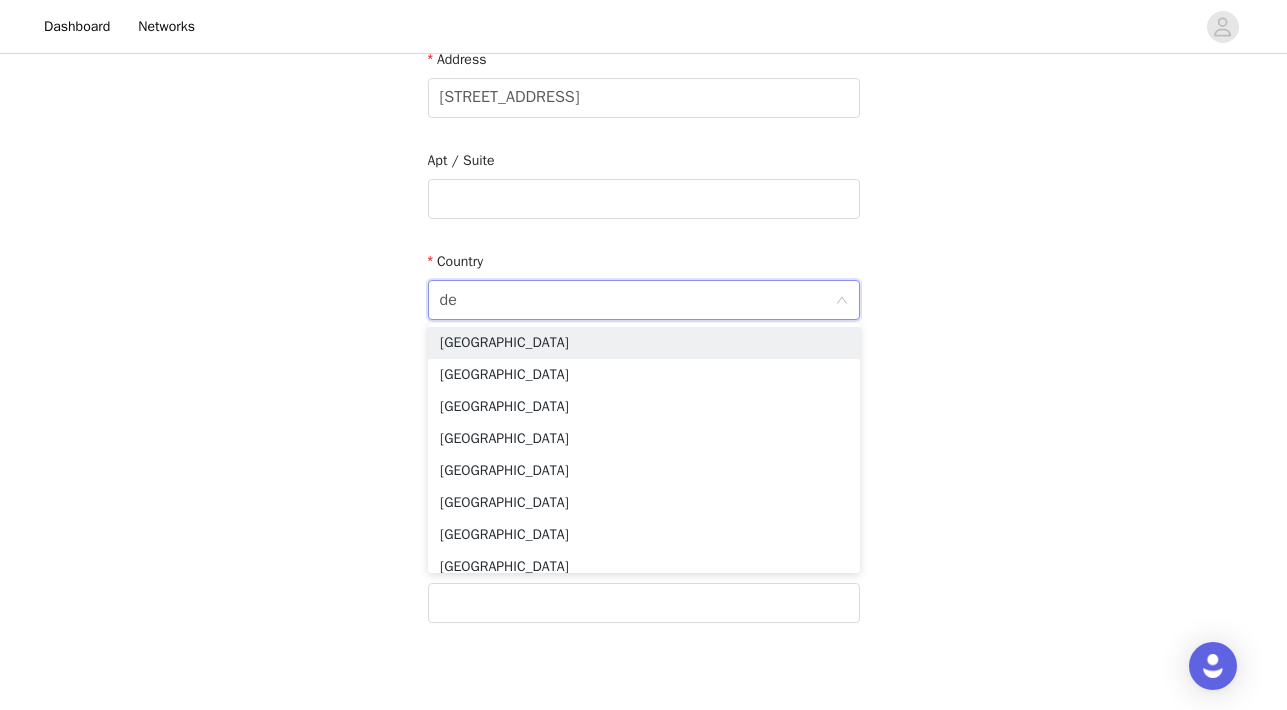 type on "den" 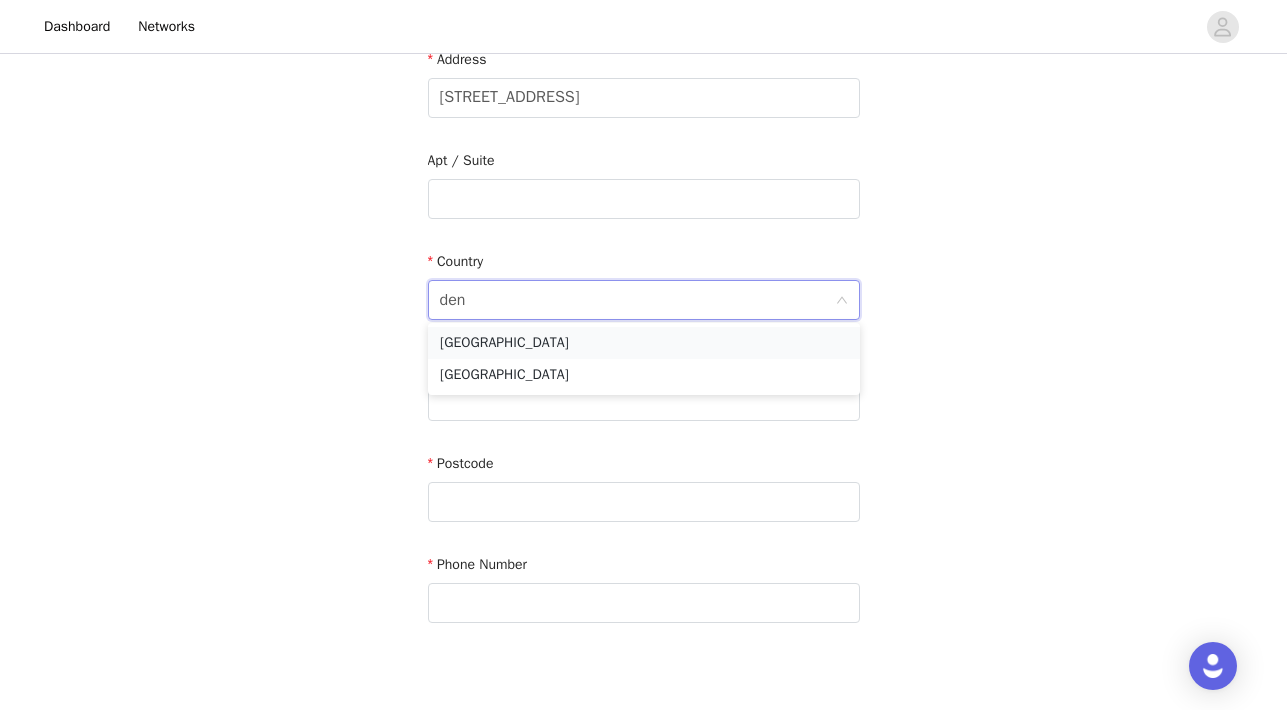 click on "Denmark" at bounding box center [644, 343] 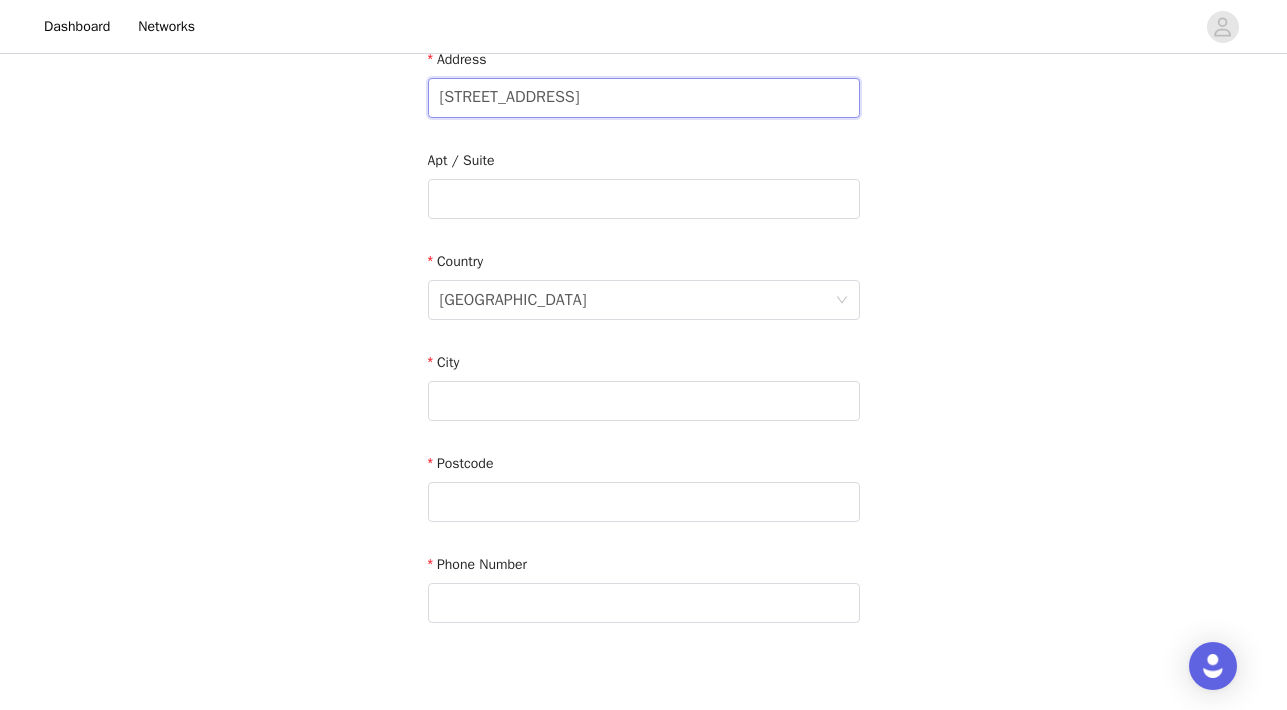 click on "Amalievej 14, 1875 Frederiksberg C, Denmark" at bounding box center [644, 98] 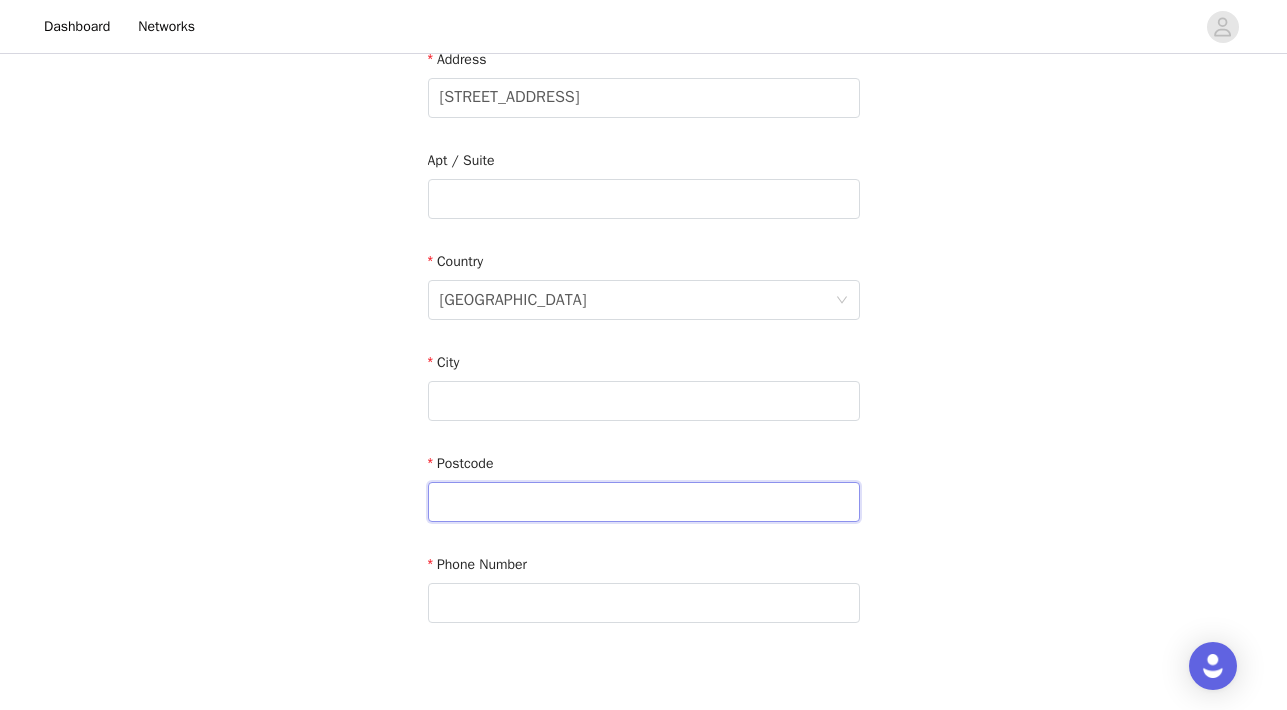 paste on "1875" 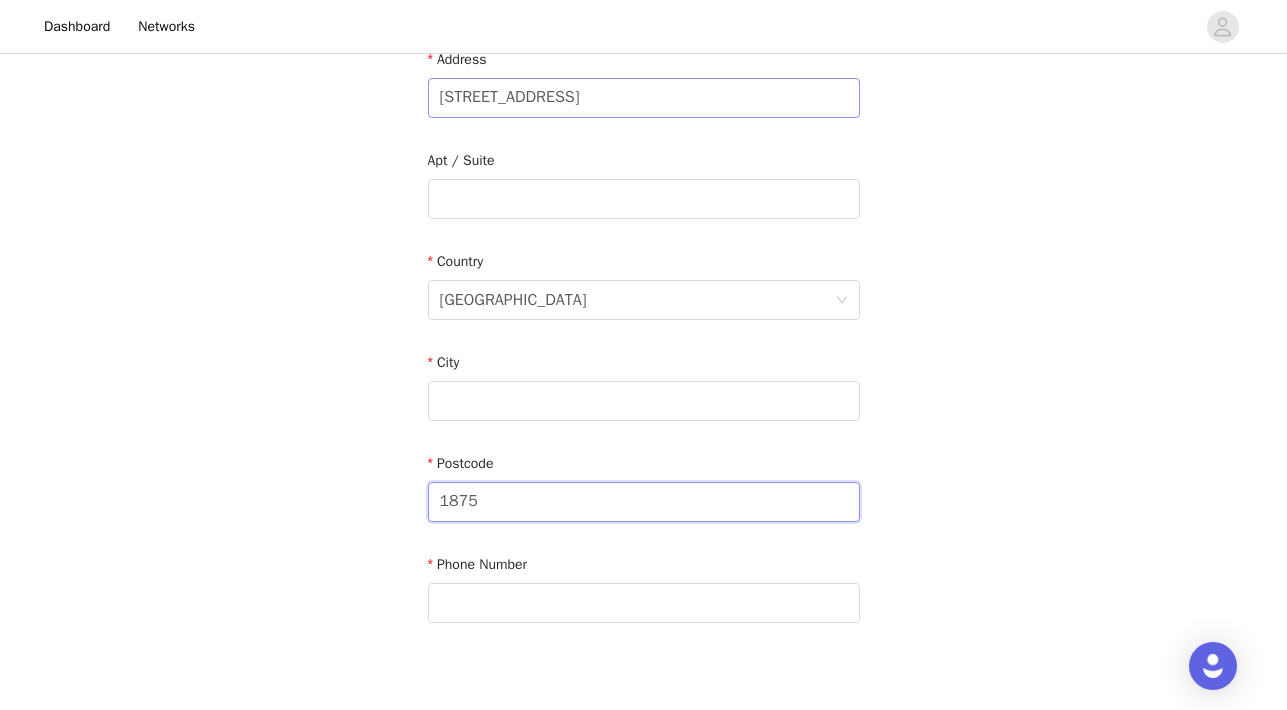 type on "1875" 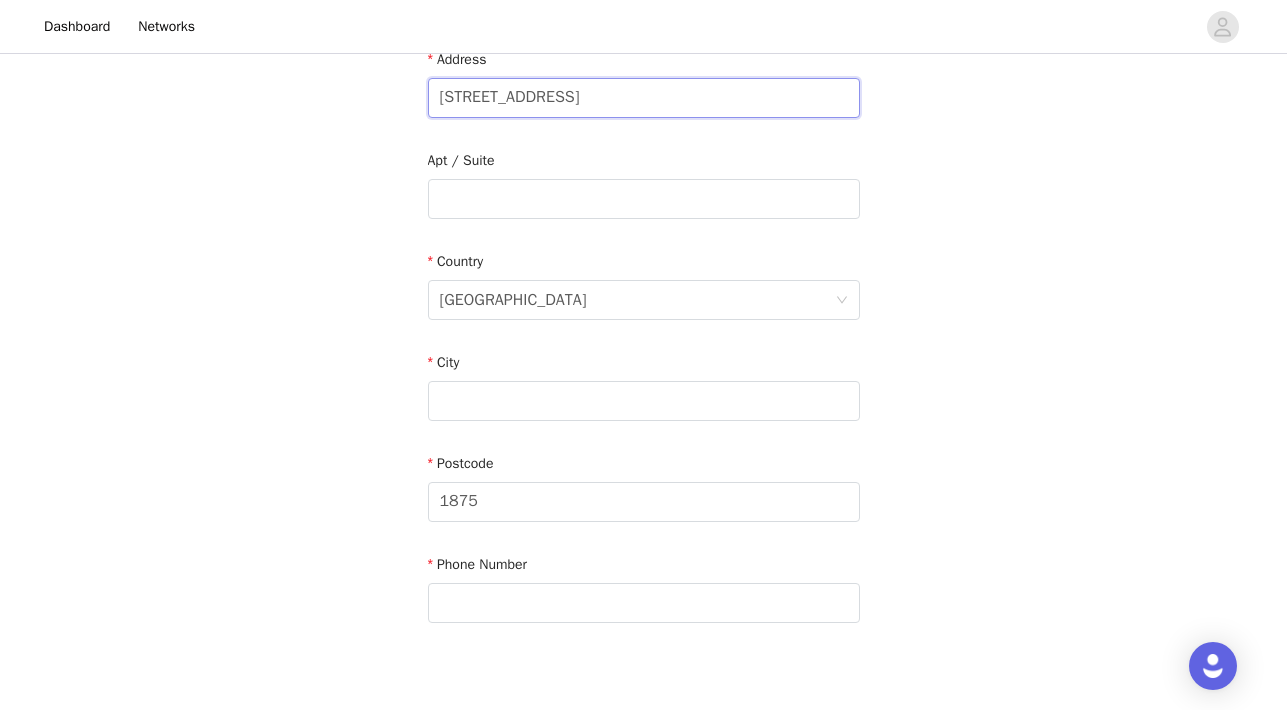 click on "Amalievej 14, 1875 Frederiksberg C, Denmark" at bounding box center [644, 98] 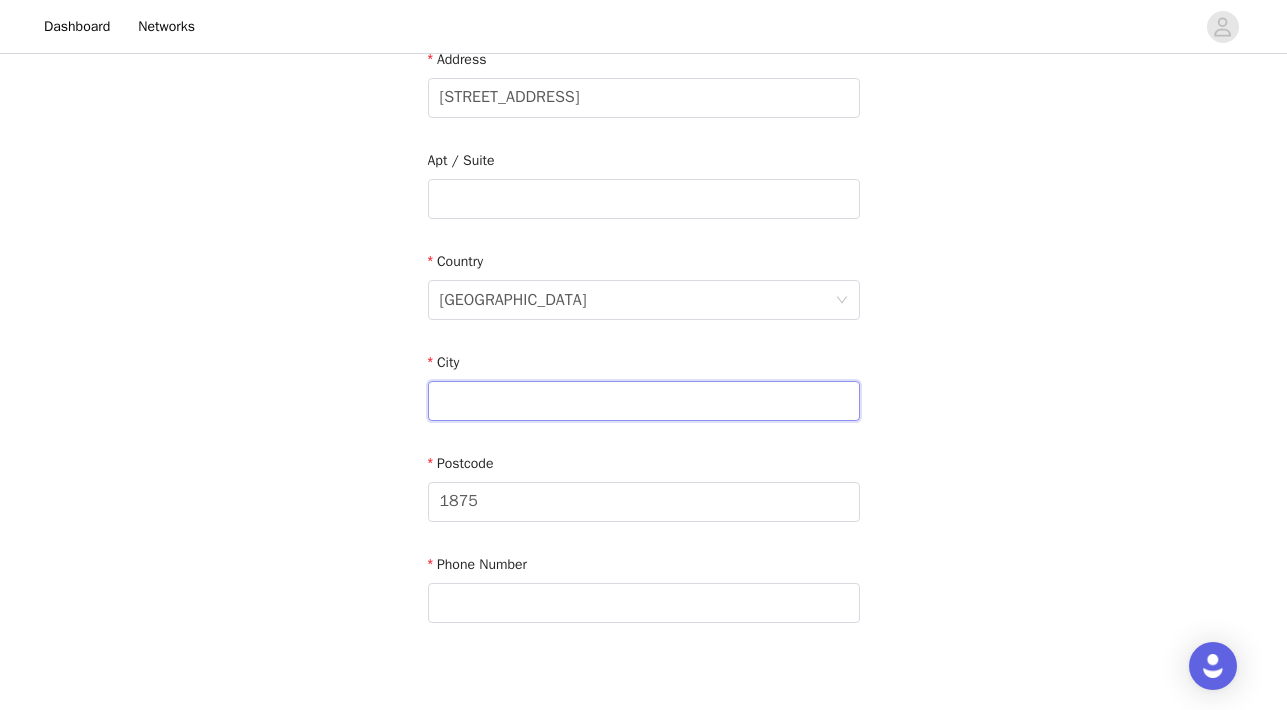 paste on "Frederiksberg C" 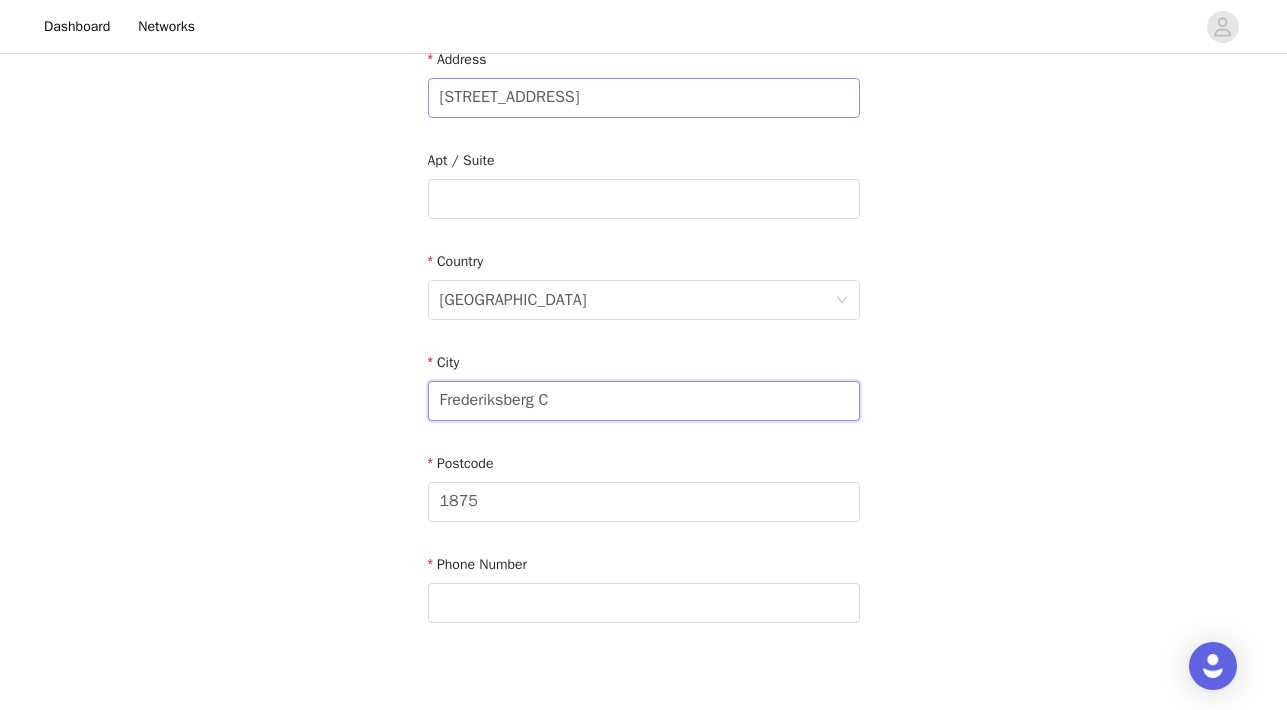 type on "Frederiksberg C" 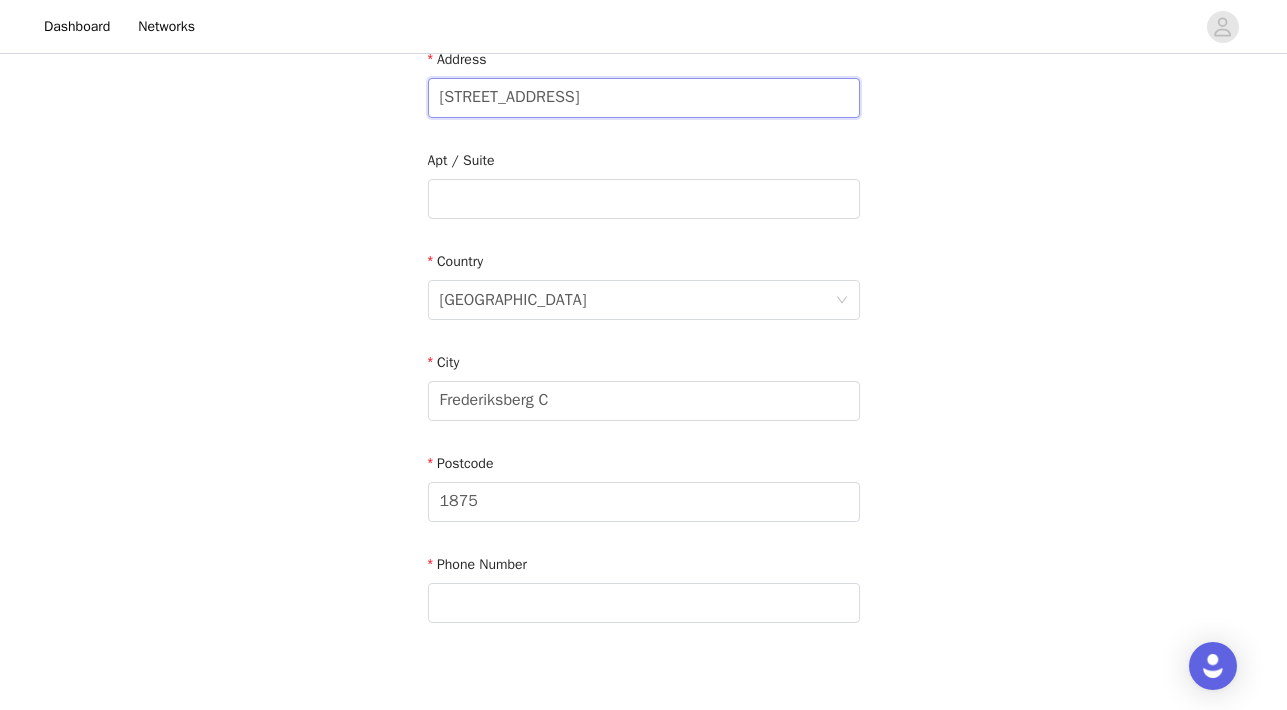 drag, startPoint x: 531, startPoint y: 100, endPoint x: 789, endPoint y: 95, distance: 258.04843 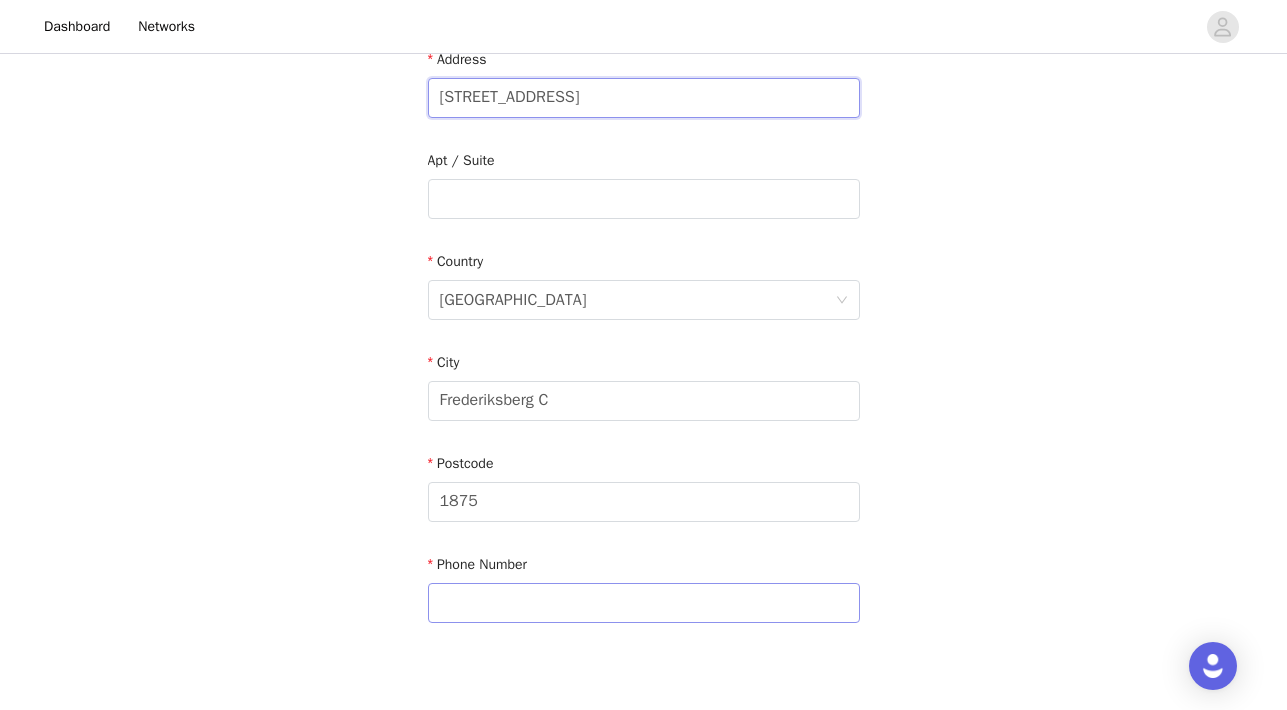 type on "Amalievej 14" 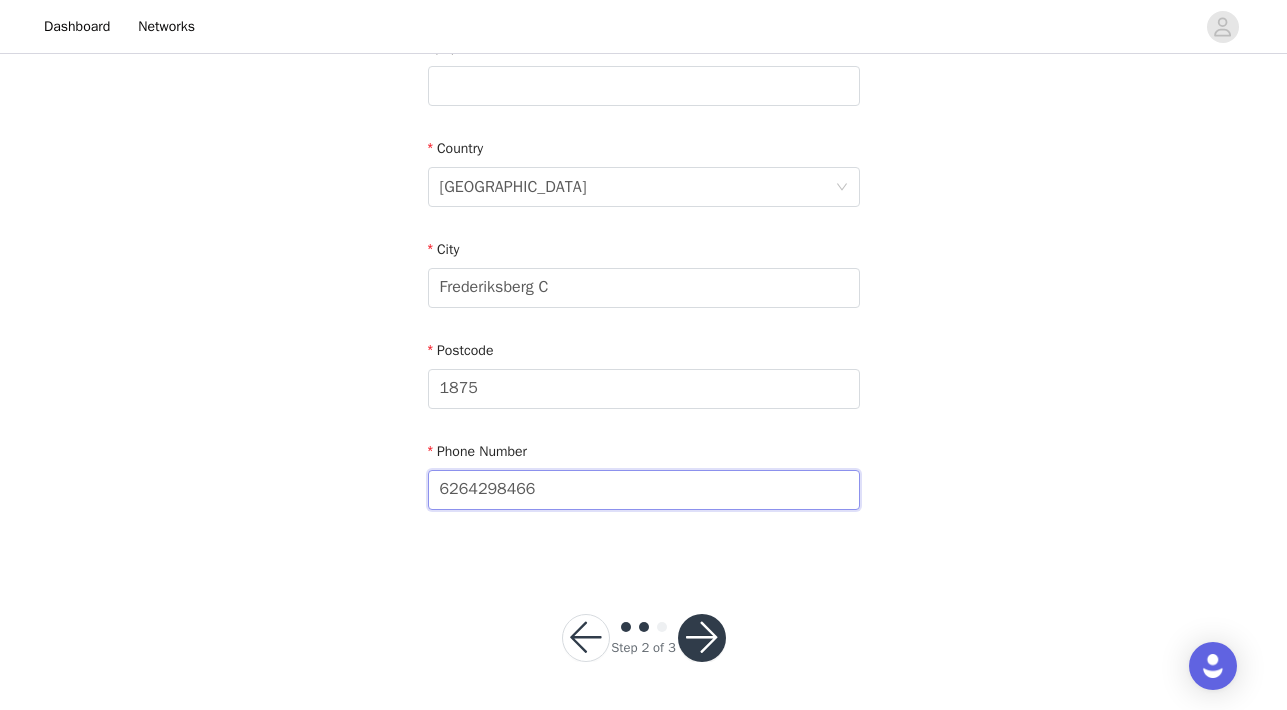 scroll, scrollTop: 552, scrollLeft: 0, axis: vertical 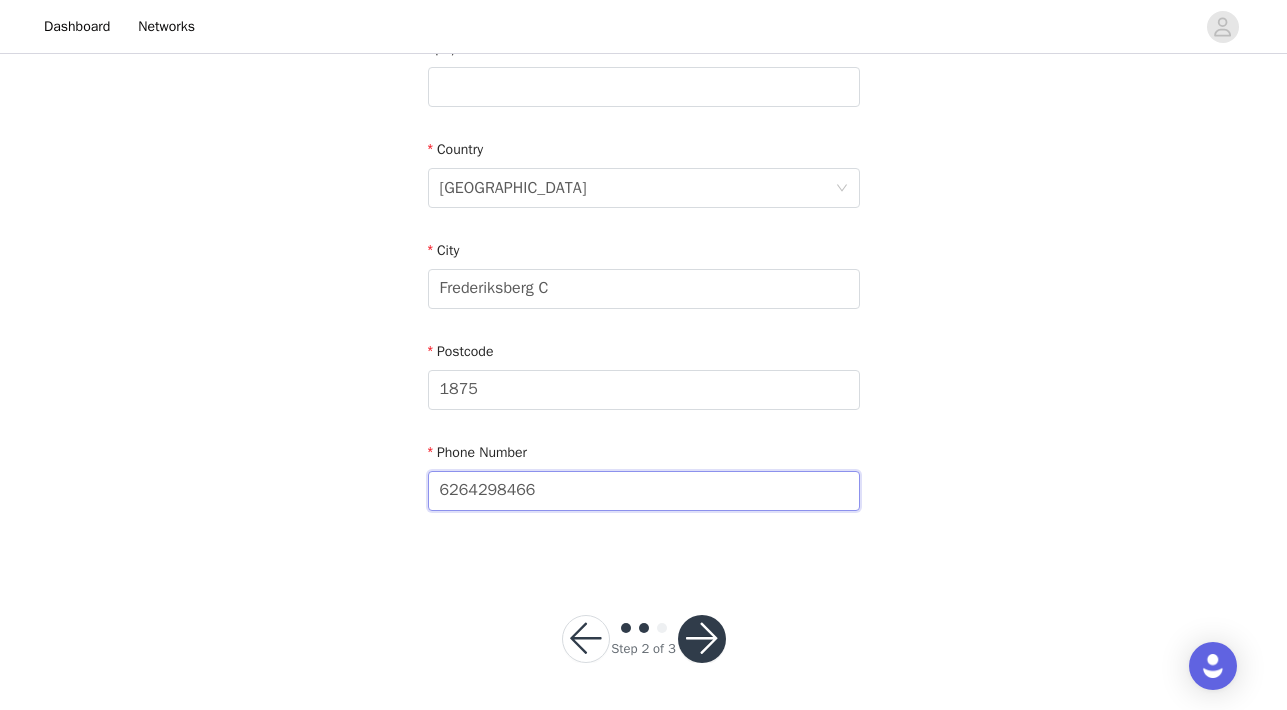 type on "6264298466" 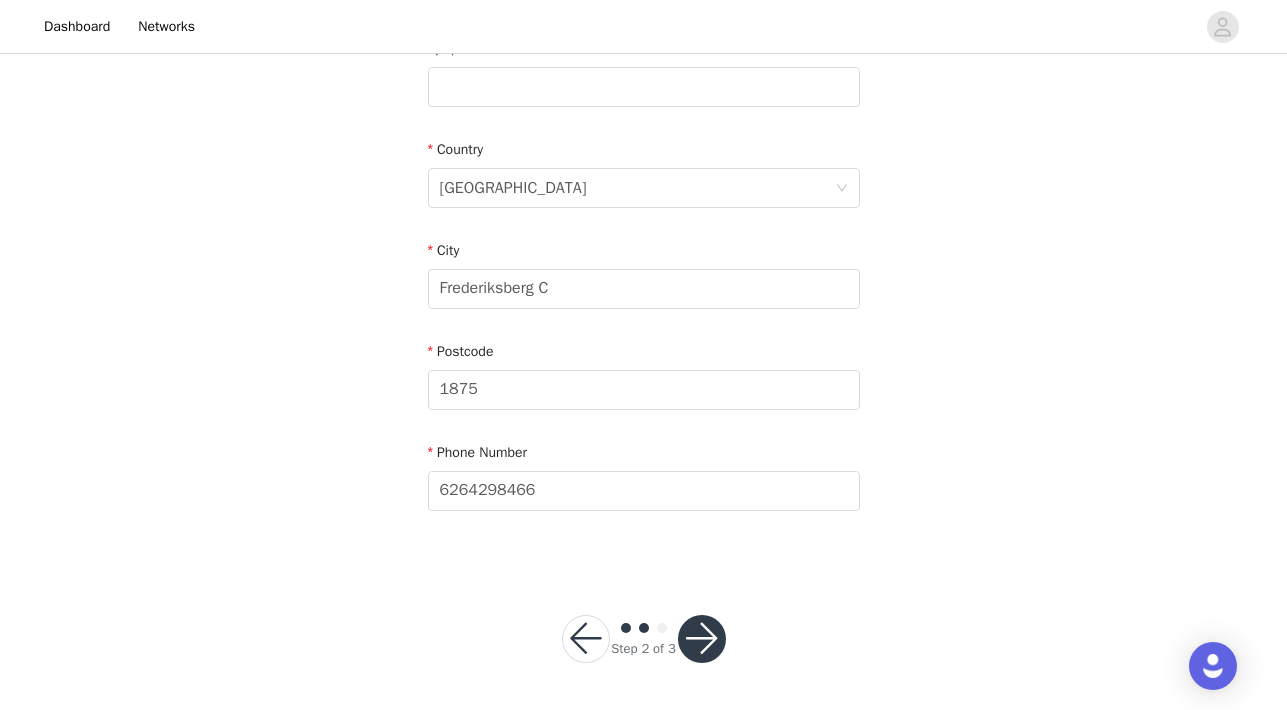 click at bounding box center (702, 639) 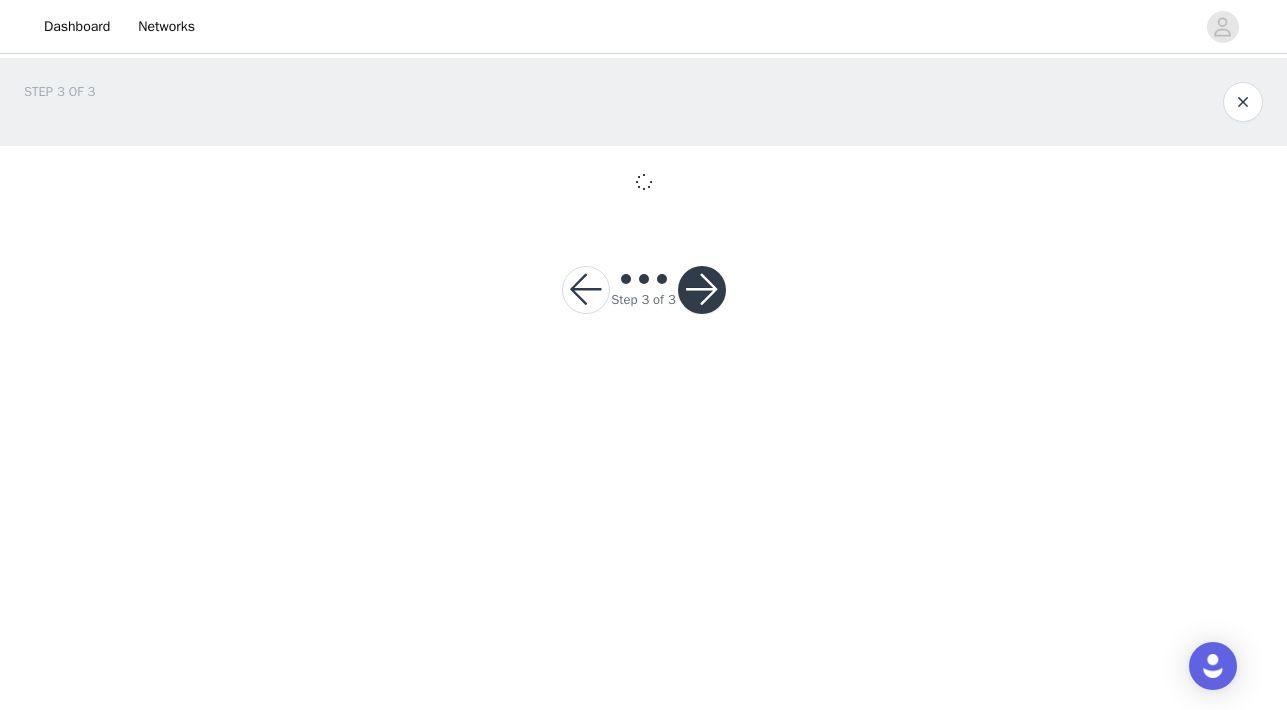 scroll, scrollTop: 0, scrollLeft: 0, axis: both 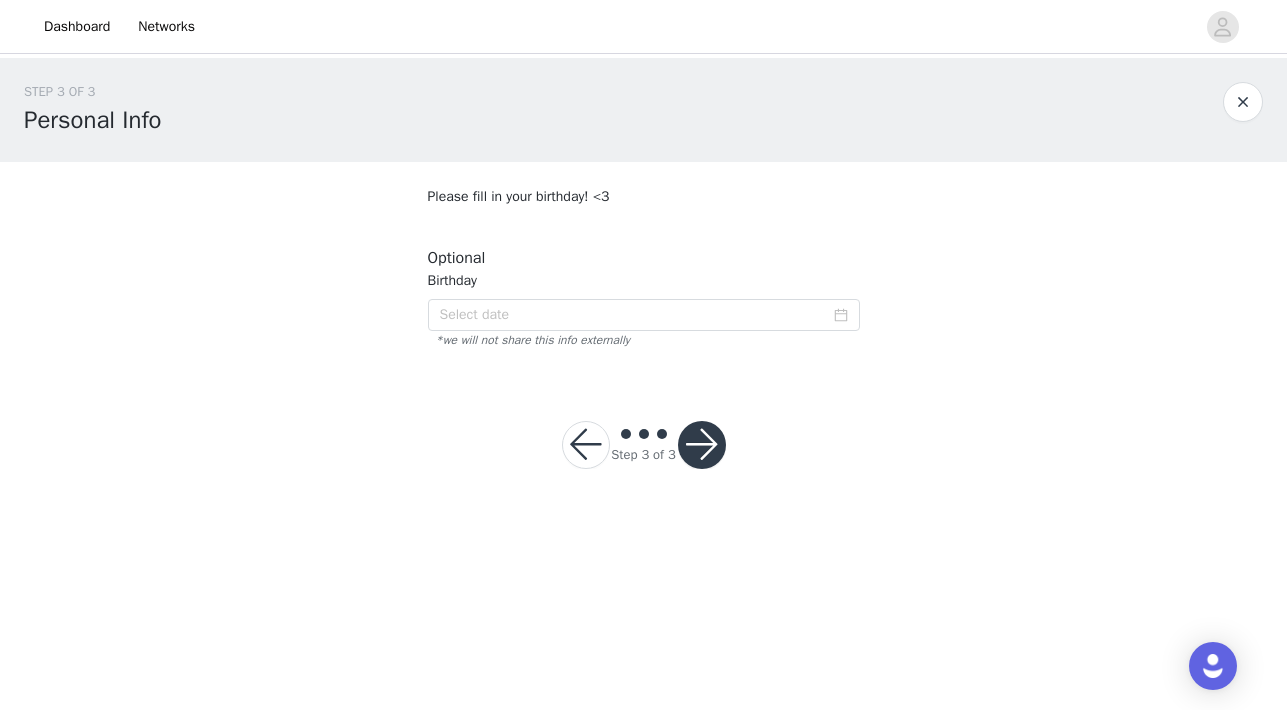 click at bounding box center (702, 445) 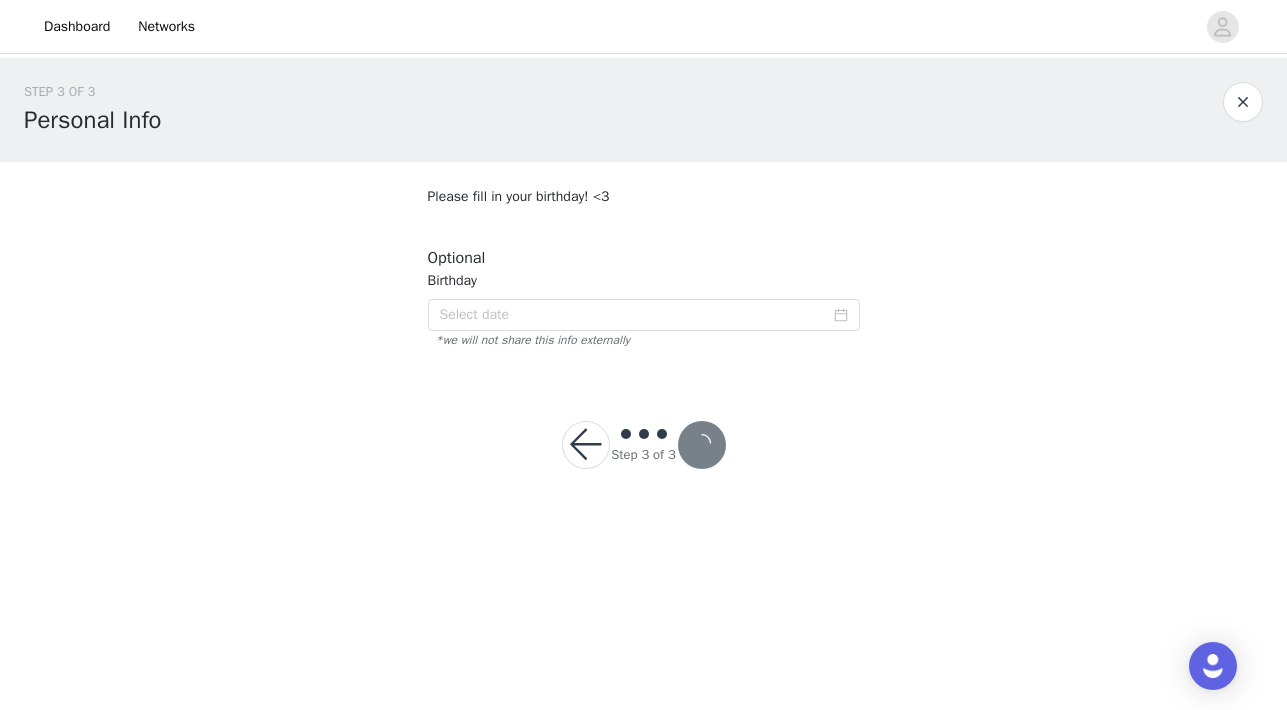 click at bounding box center [702, 445] 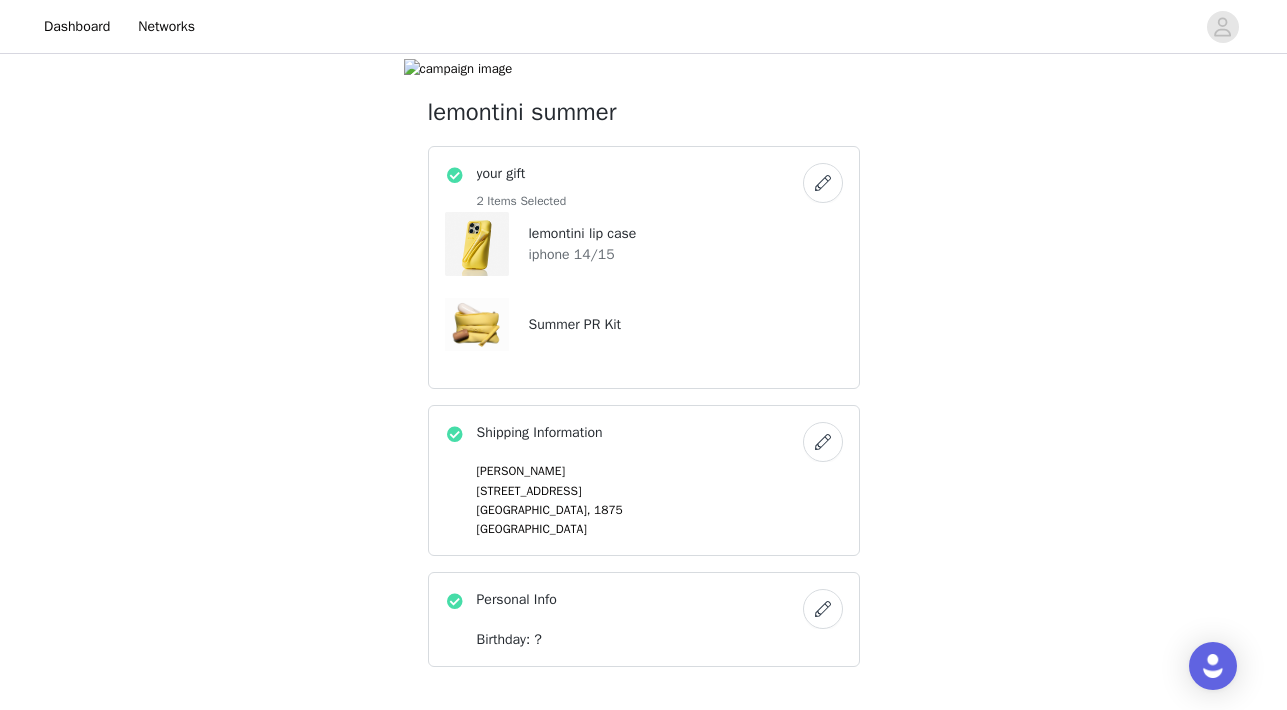 scroll, scrollTop: 750, scrollLeft: 0, axis: vertical 